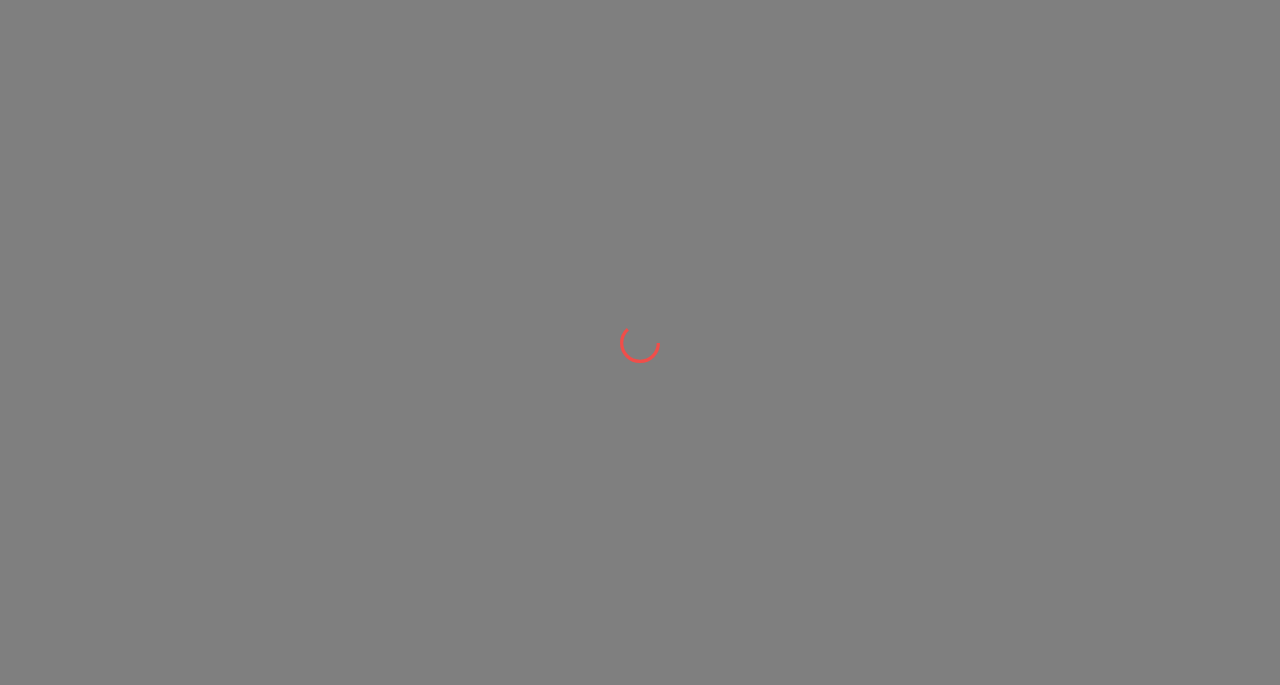 scroll, scrollTop: 0, scrollLeft: 0, axis: both 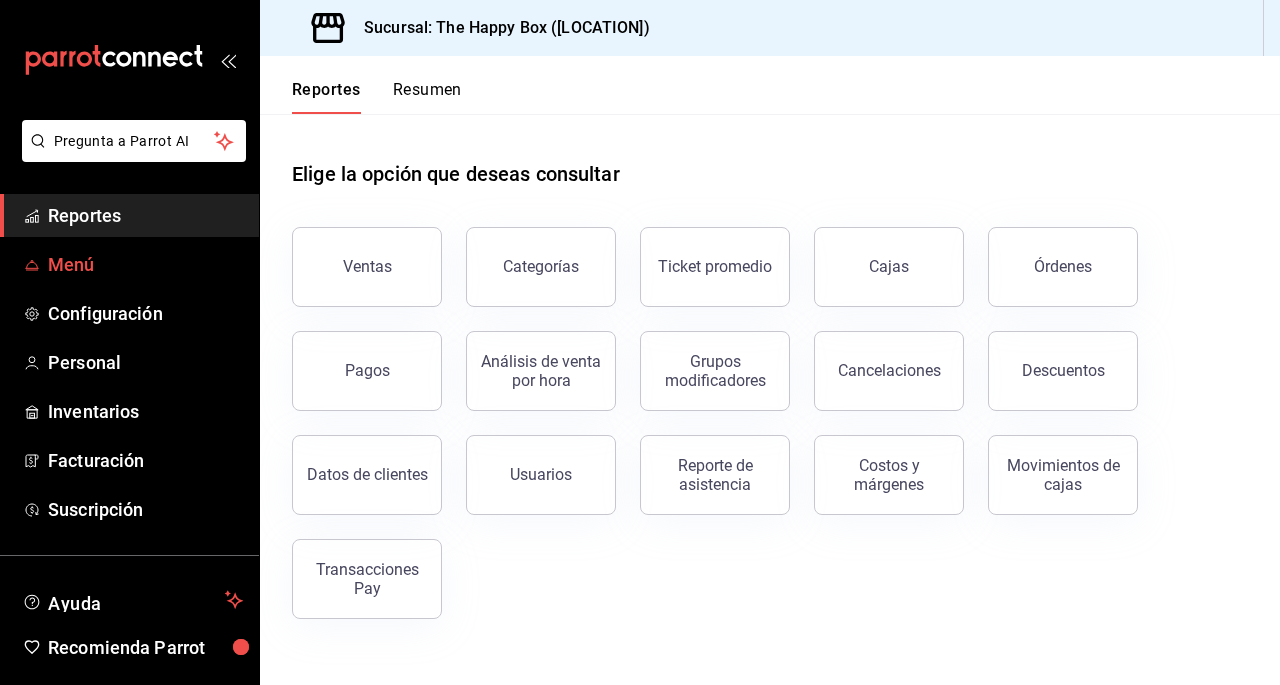 click on "Menú" at bounding box center (145, 264) 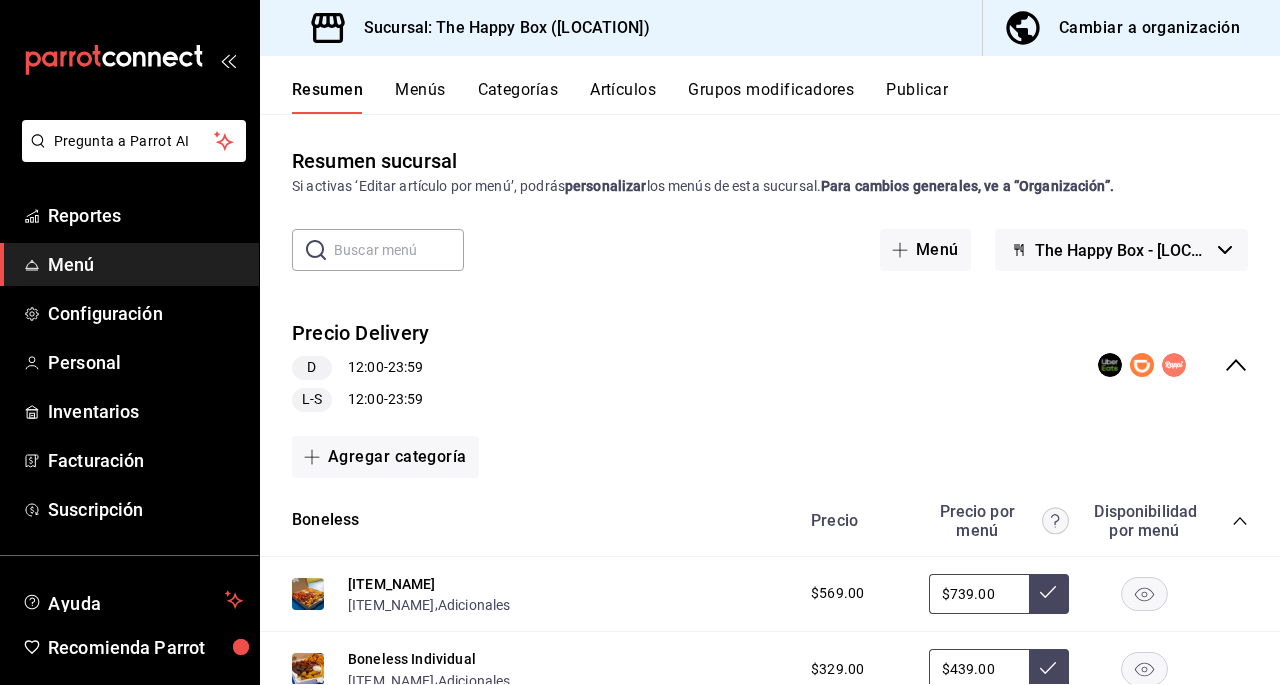 click on "Resumen Menús Categorías Artículos Grupos modificadores Publicar" at bounding box center (770, 85) 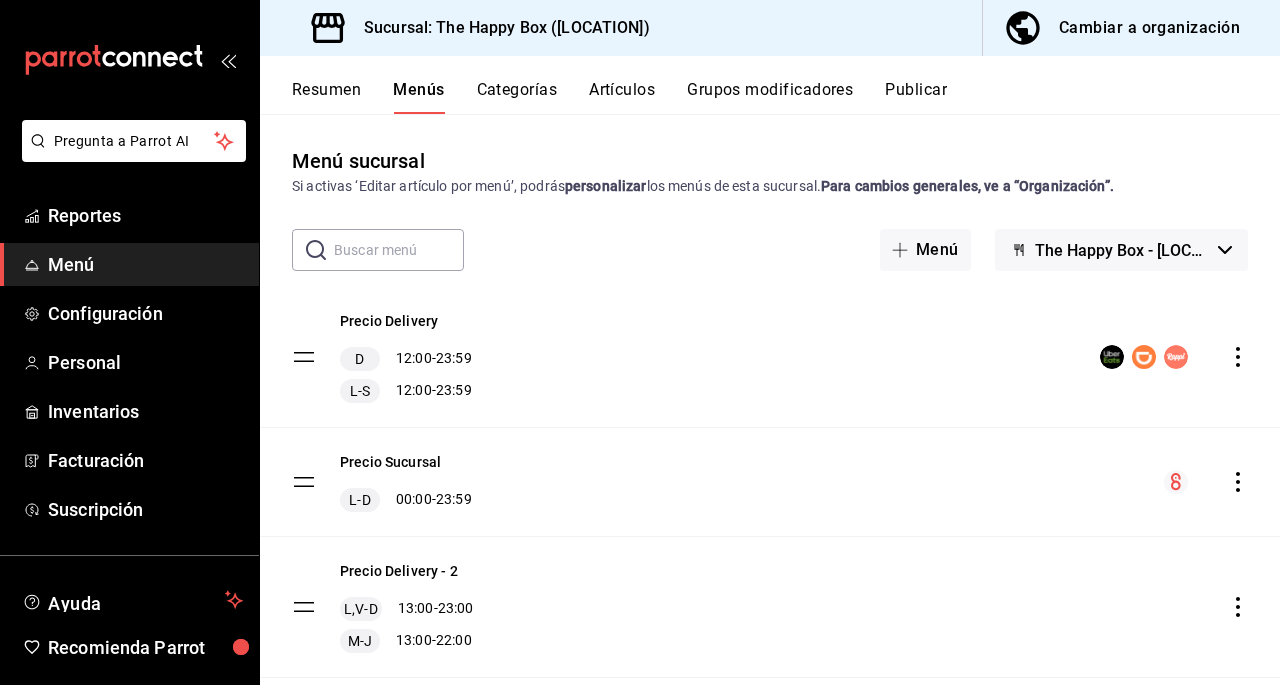 click on "Artículos" at bounding box center (622, 97) 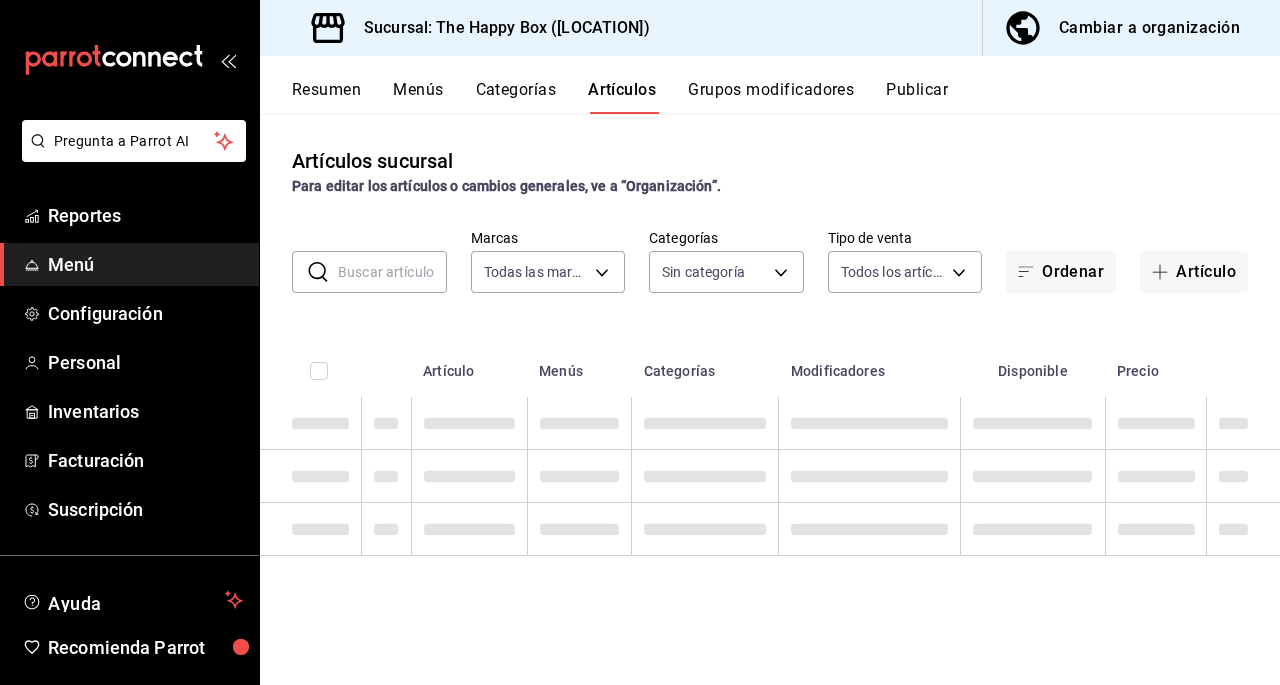 type on "[UUID]" 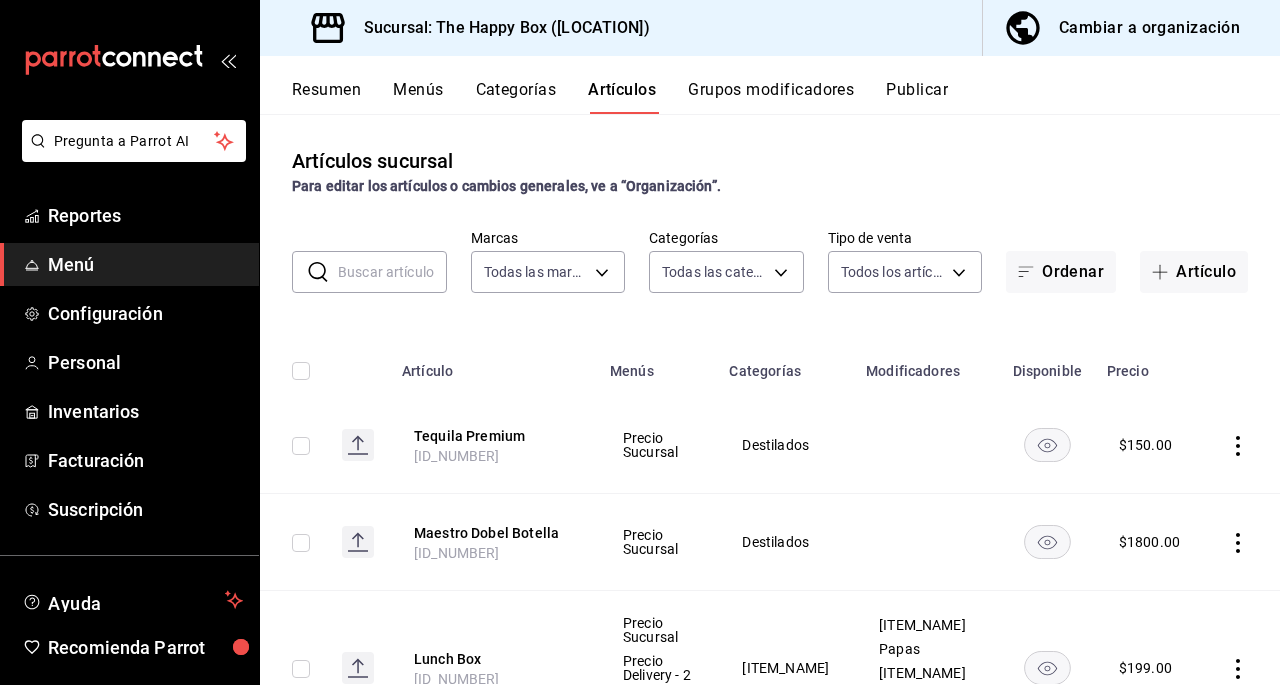 type on "[UUID_LIST]" 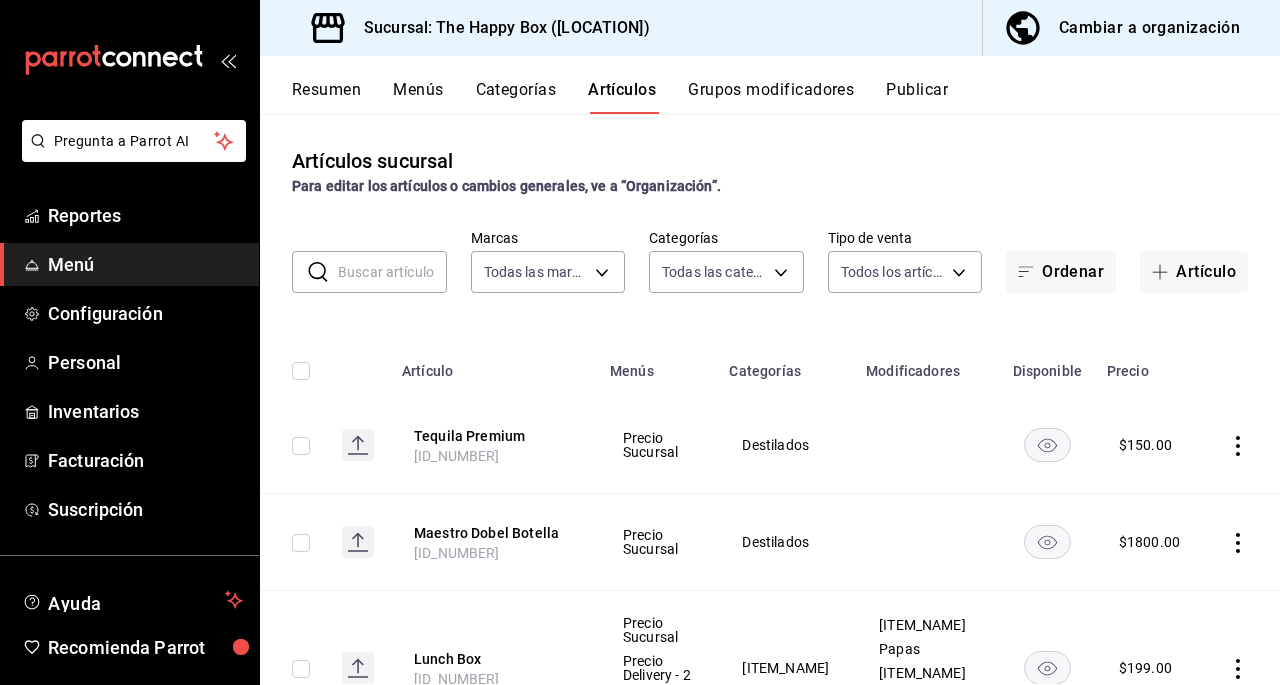click at bounding box center [392, 272] 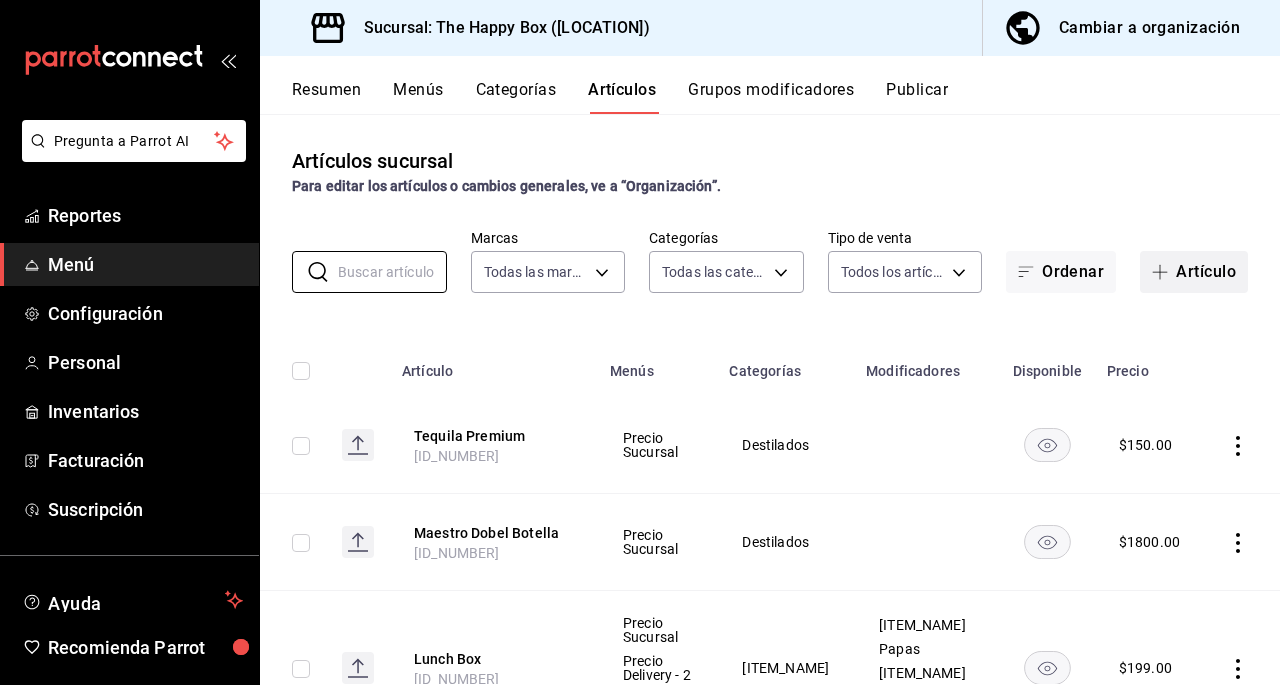 drag, startPoint x: 1157, startPoint y: 283, endPoint x: 1146, endPoint y: 281, distance: 11.18034 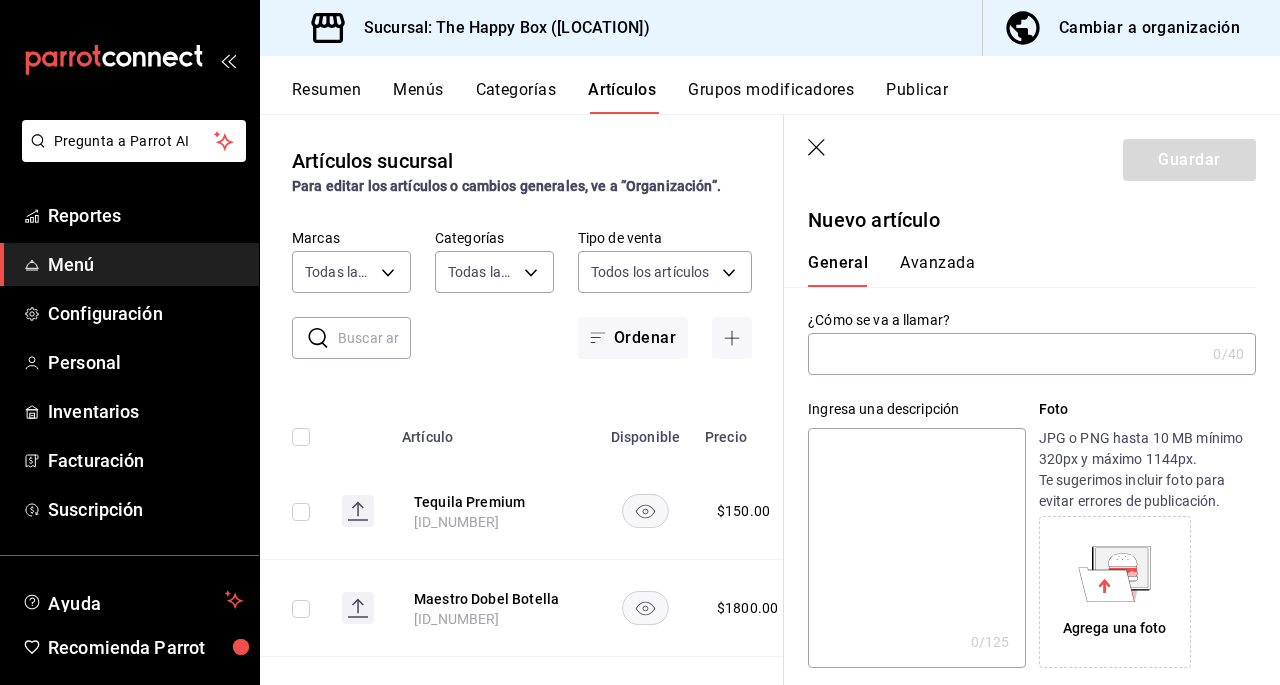 click at bounding box center [1006, 354] 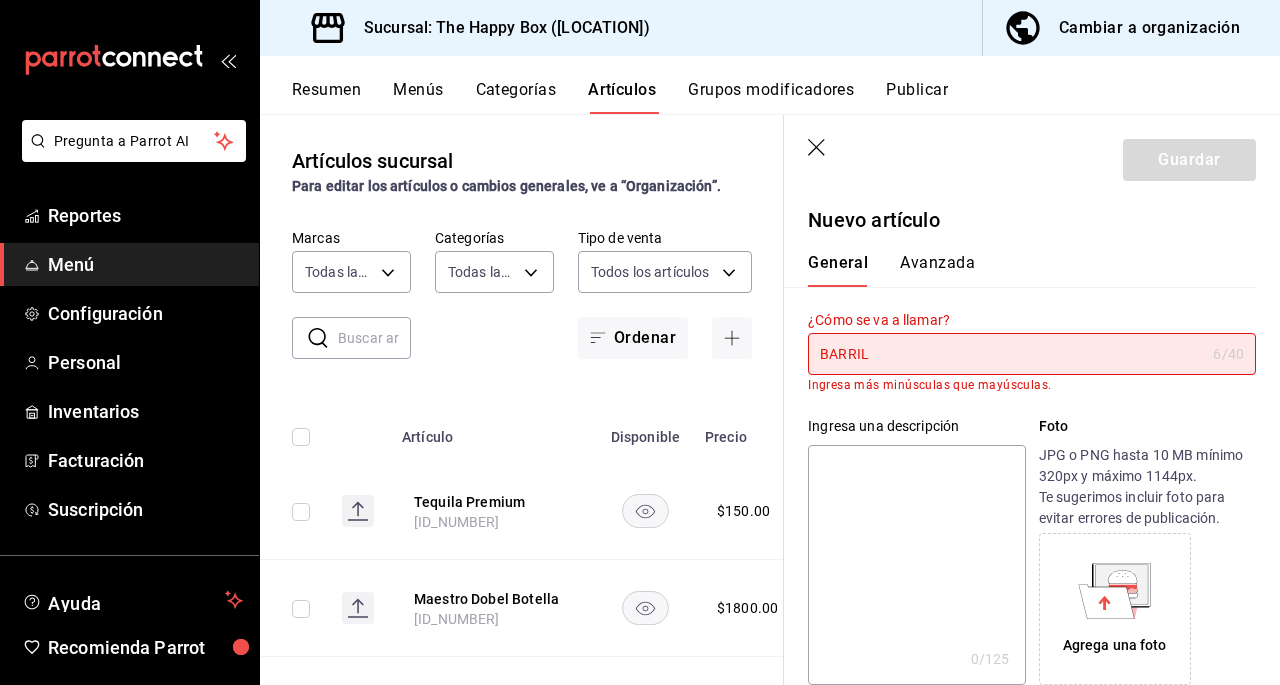 click on "¿Cómo se va a llamar? [ITEM_NAME] /40 ¿Cómo se va a llamar? Ingresa más minúsculas que mayúsculas." at bounding box center (1020, 339) 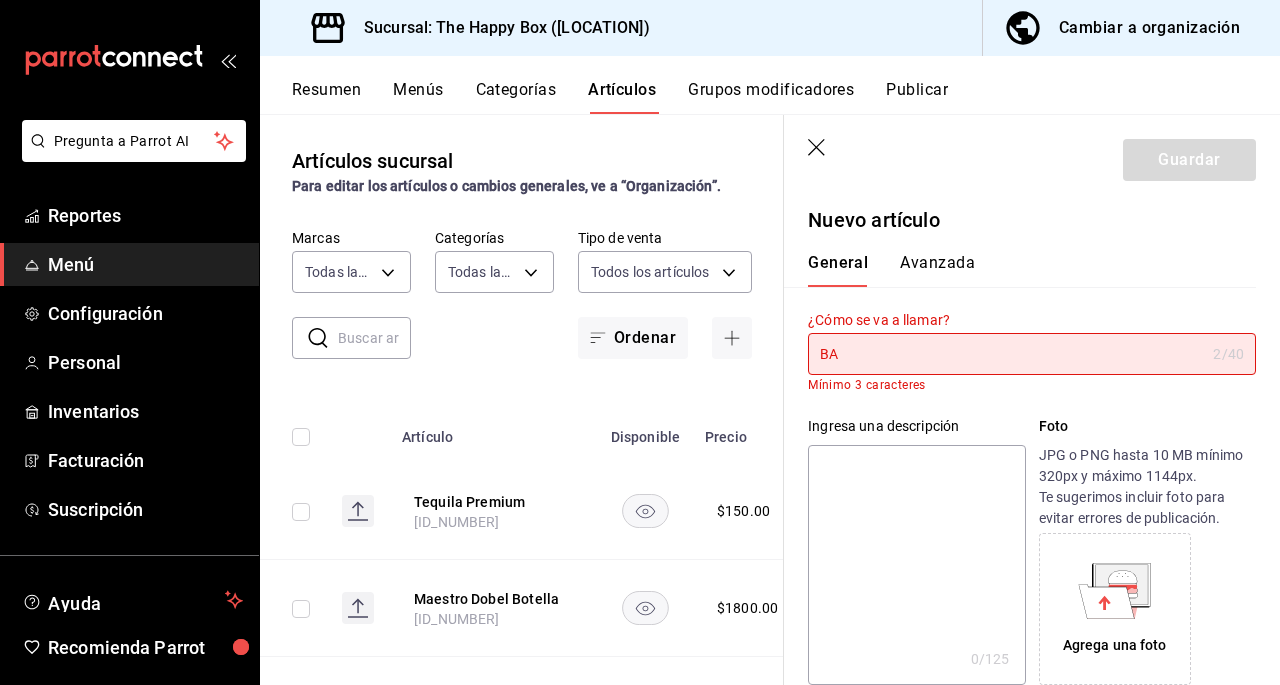 type on "B" 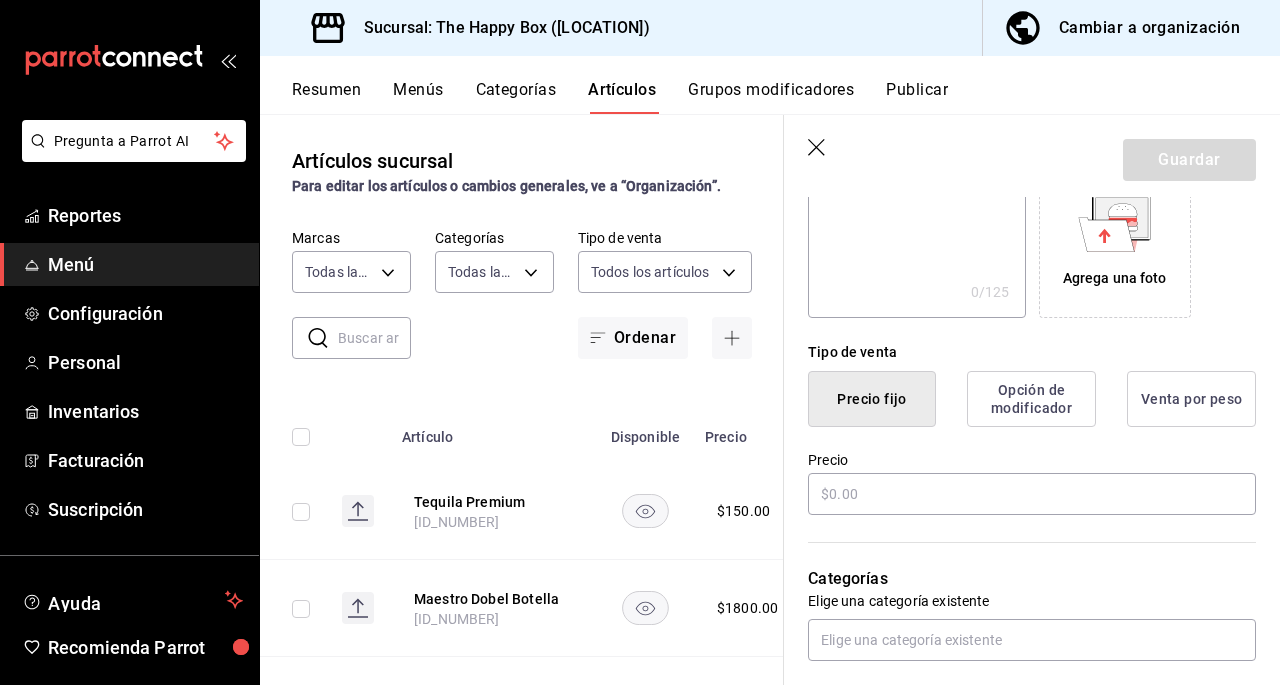 scroll, scrollTop: 352, scrollLeft: 0, axis: vertical 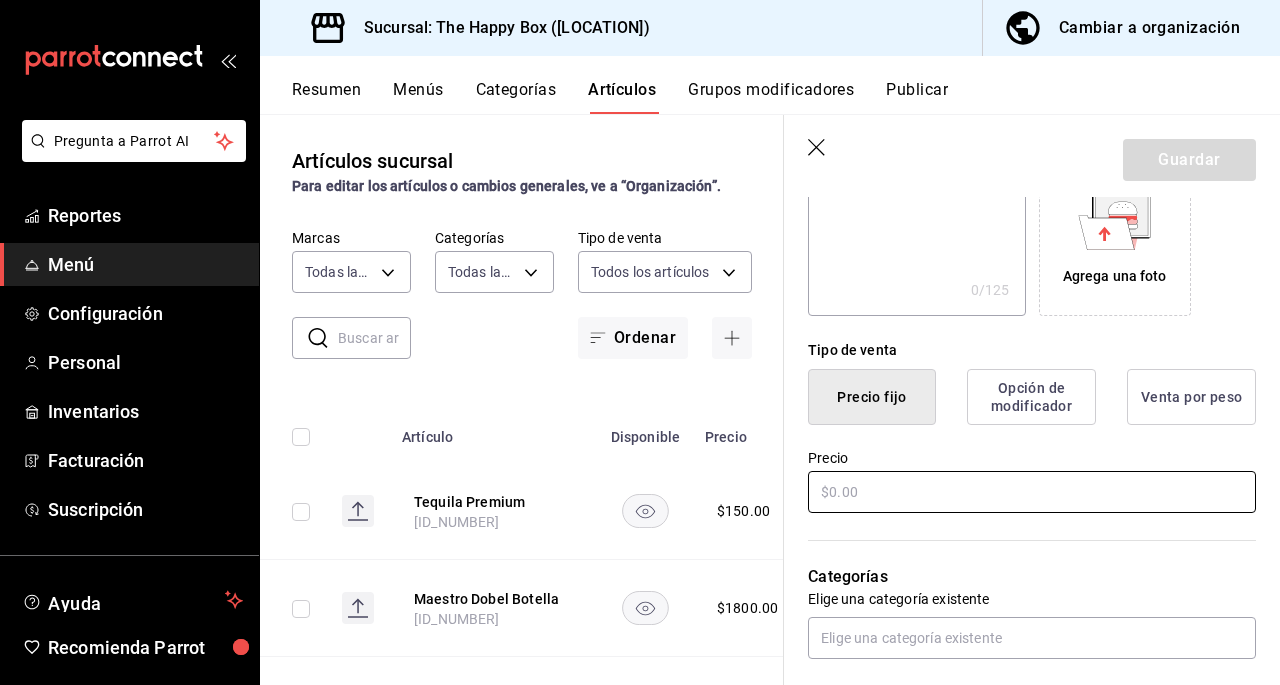 type on "Barril" 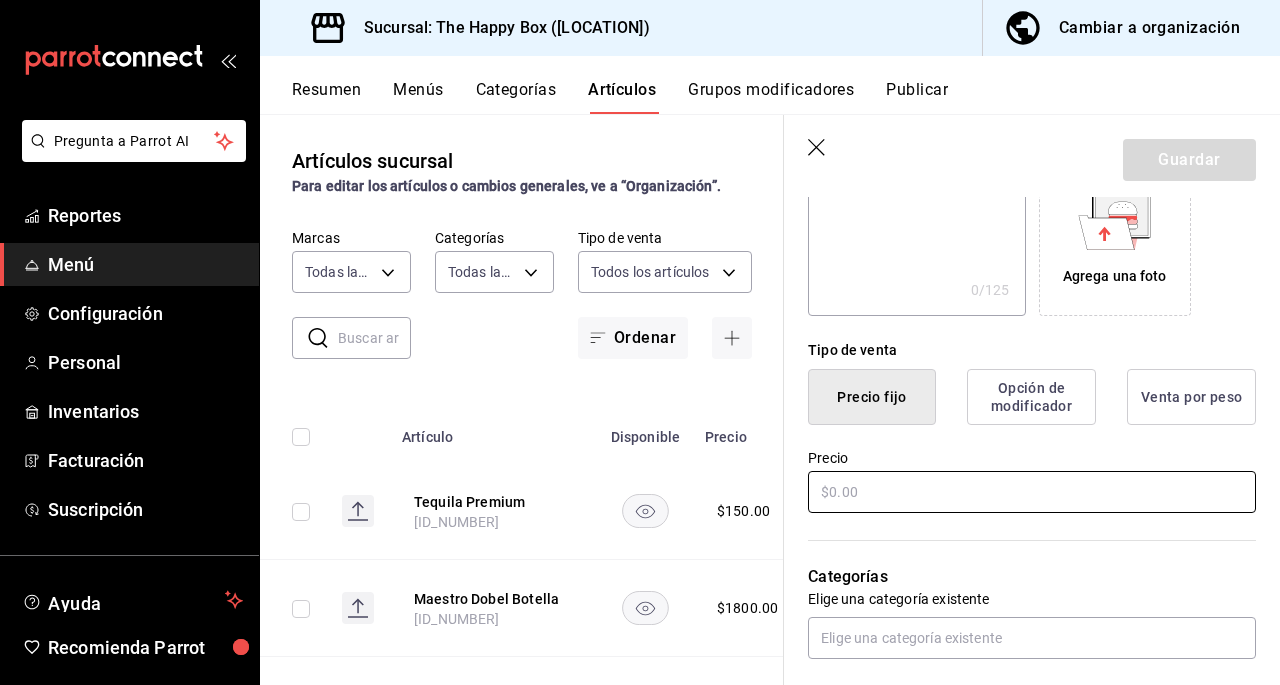 click at bounding box center (1032, 492) 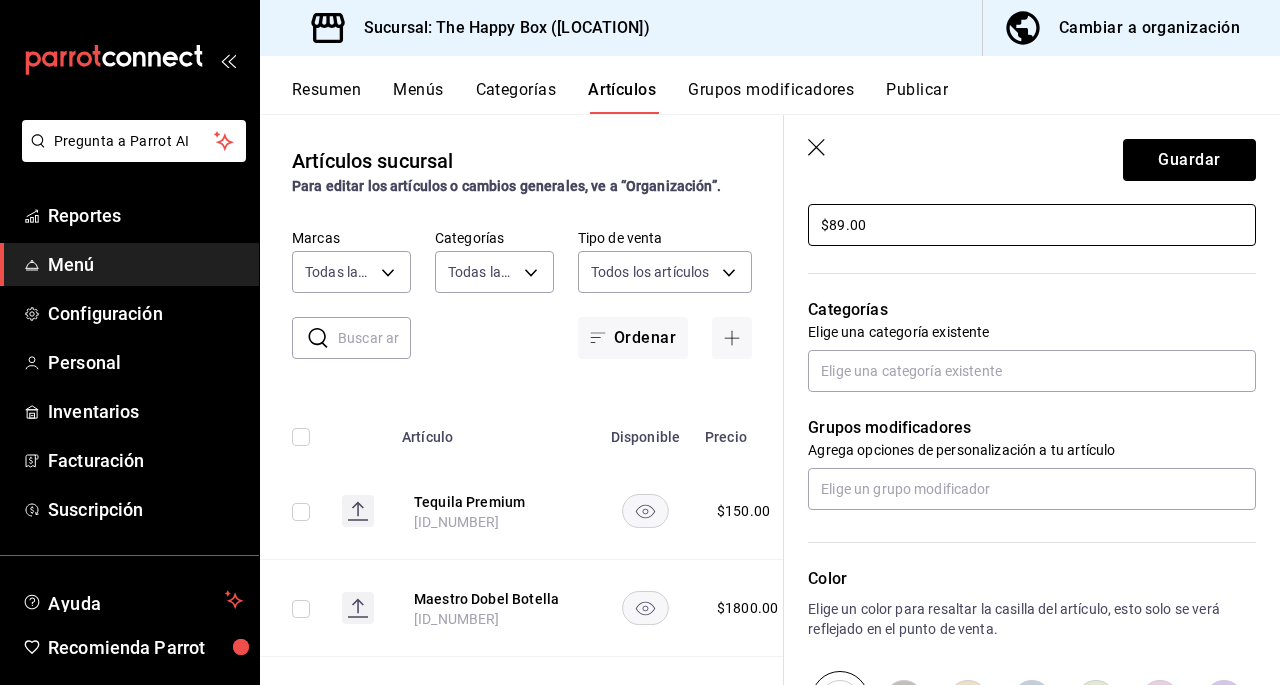 scroll, scrollTop: 641, scrollLeft: 0, axis: vertical 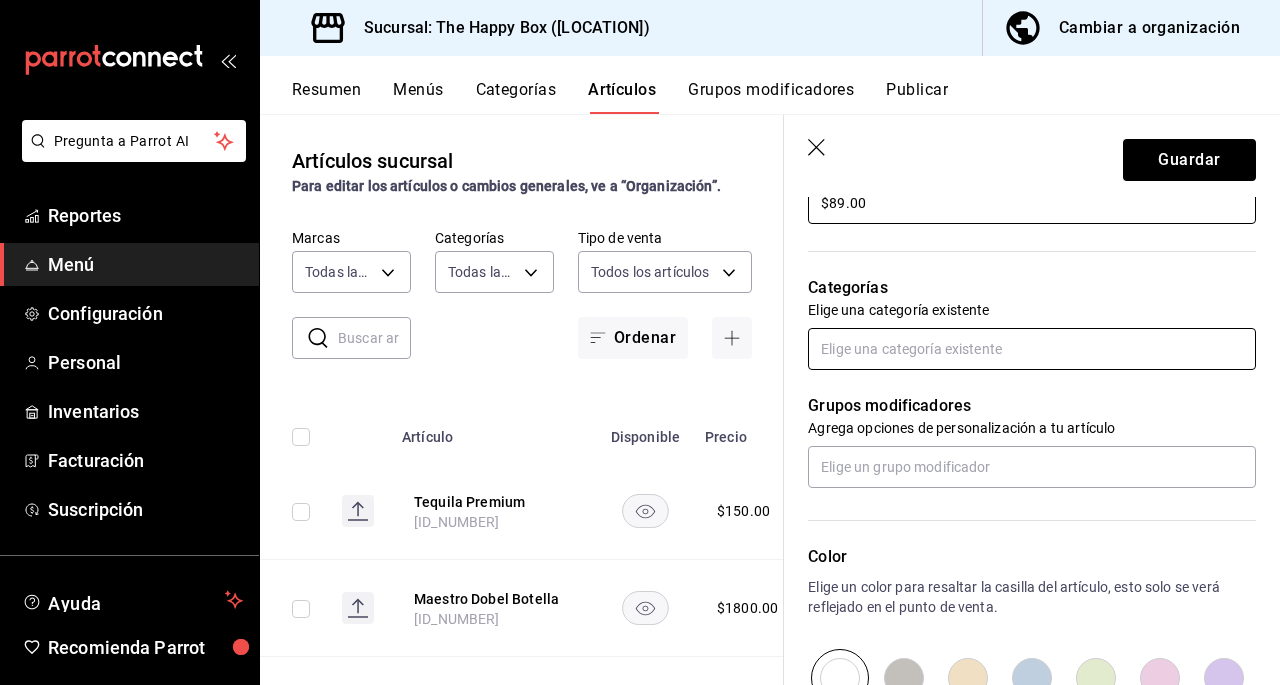 type on "$89.00" 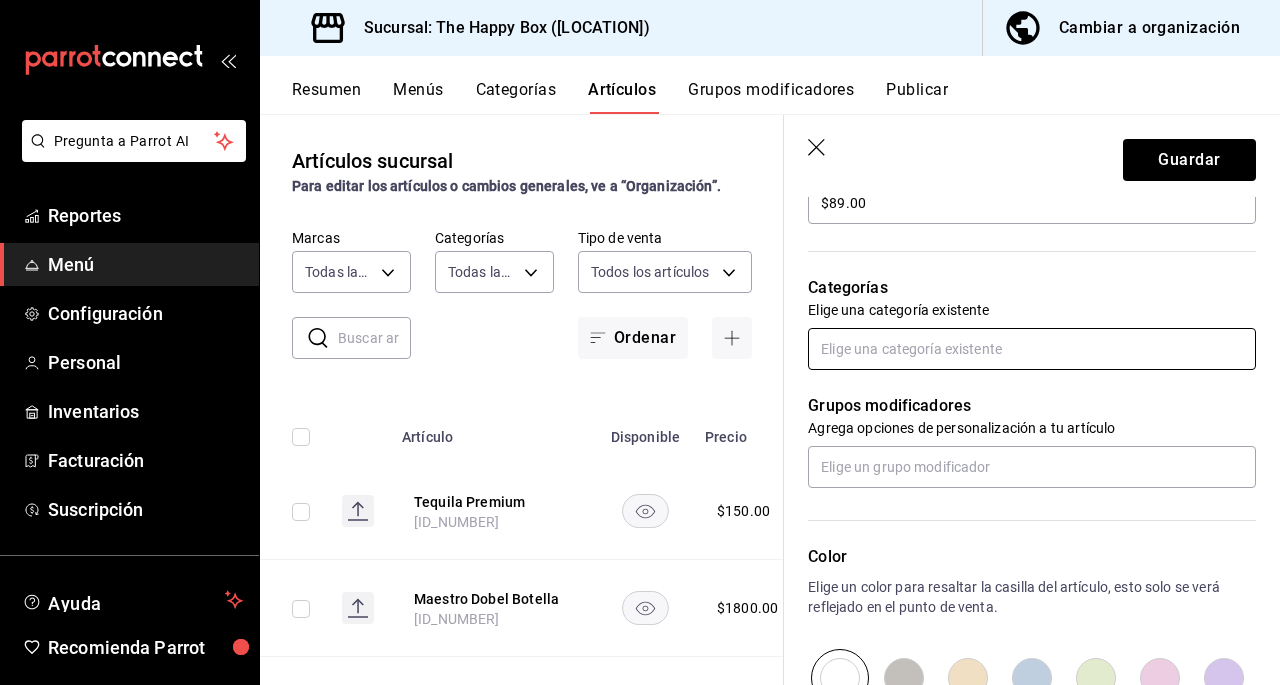 click at bounding box center [1032, 349] 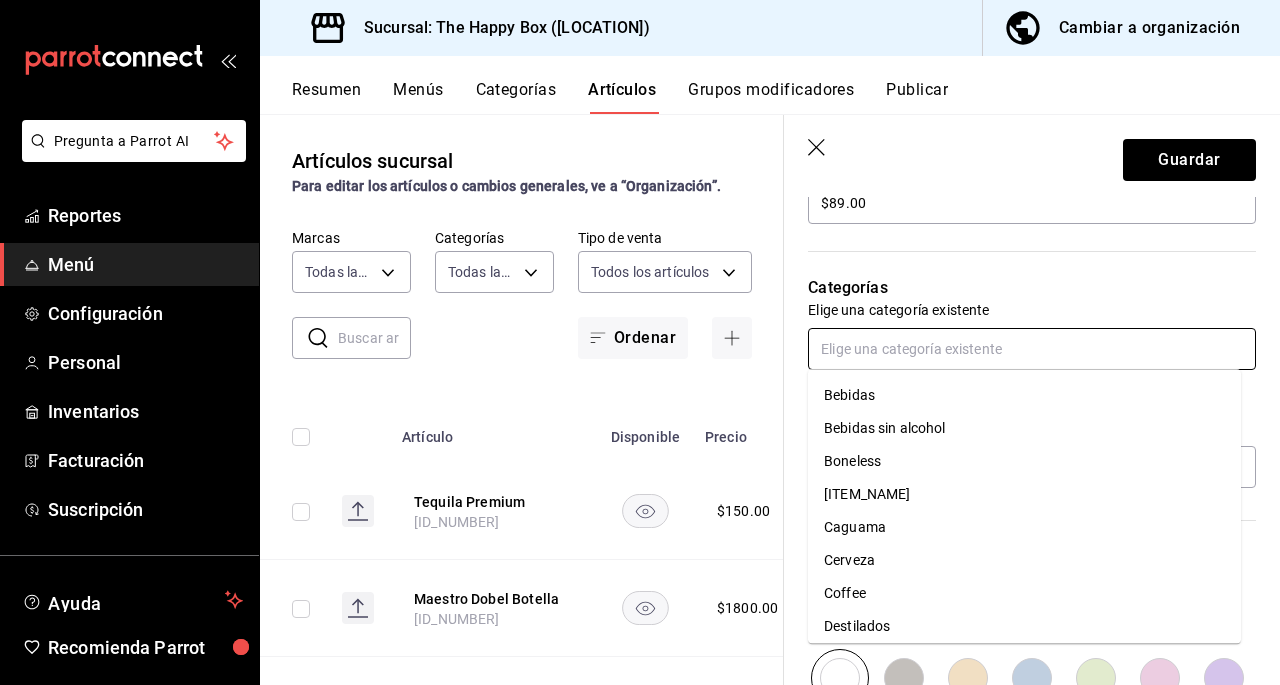 scroll, scrollTop: 70, scrollLeft: 0, axis: vertical 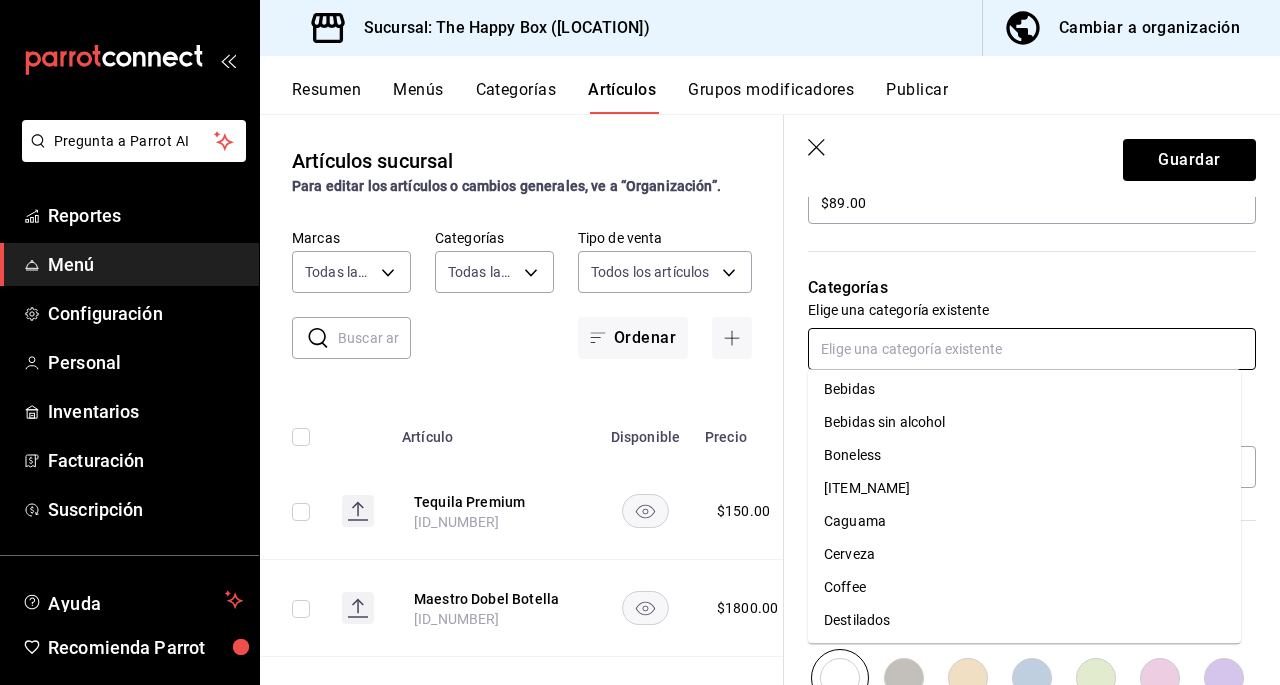 click on "Cerveza" at bounding box center [1024, 554] 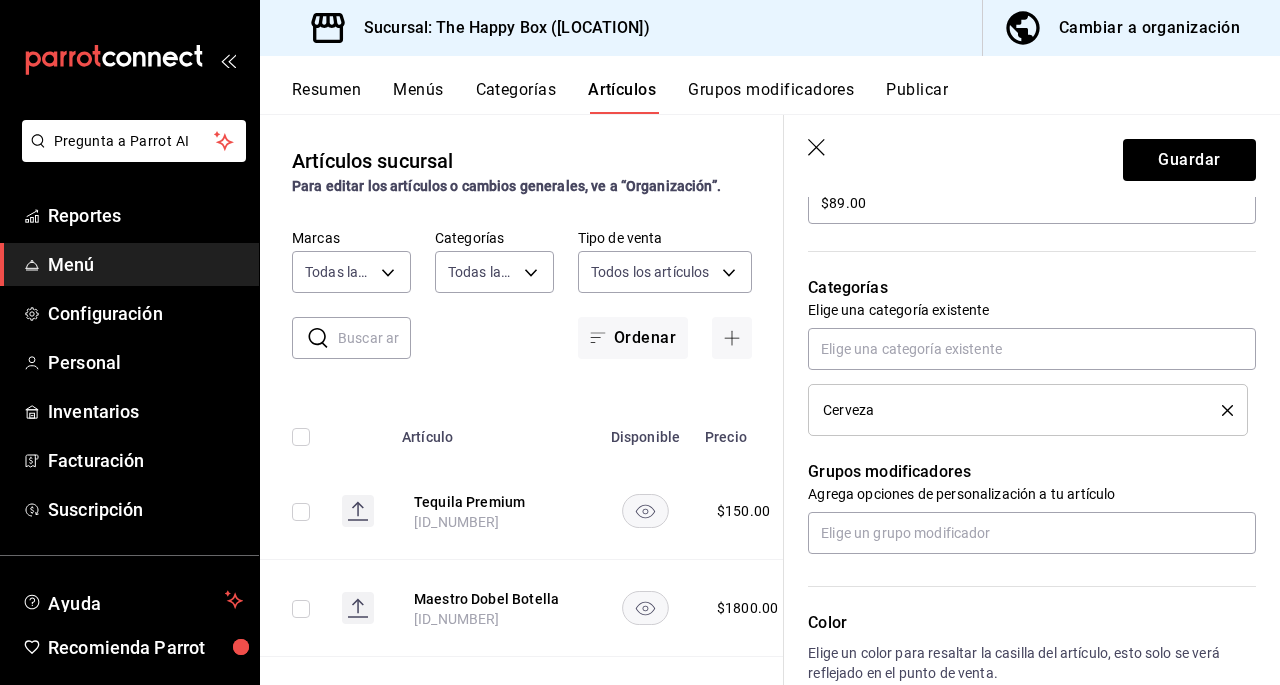 click on "Resumen Menús Categorías Artículos Grupos modificadores Publicar" at bounding box center (770, 85) 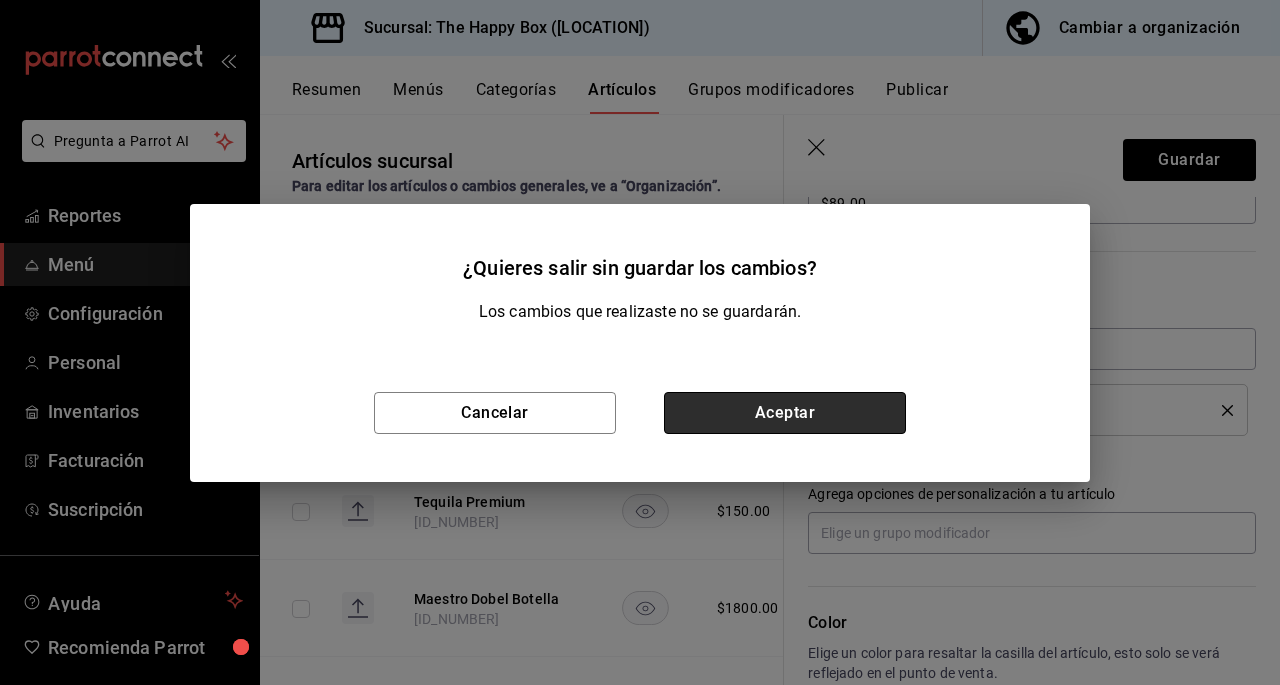 click on "Aceptar" at bounding box center [785, 413] 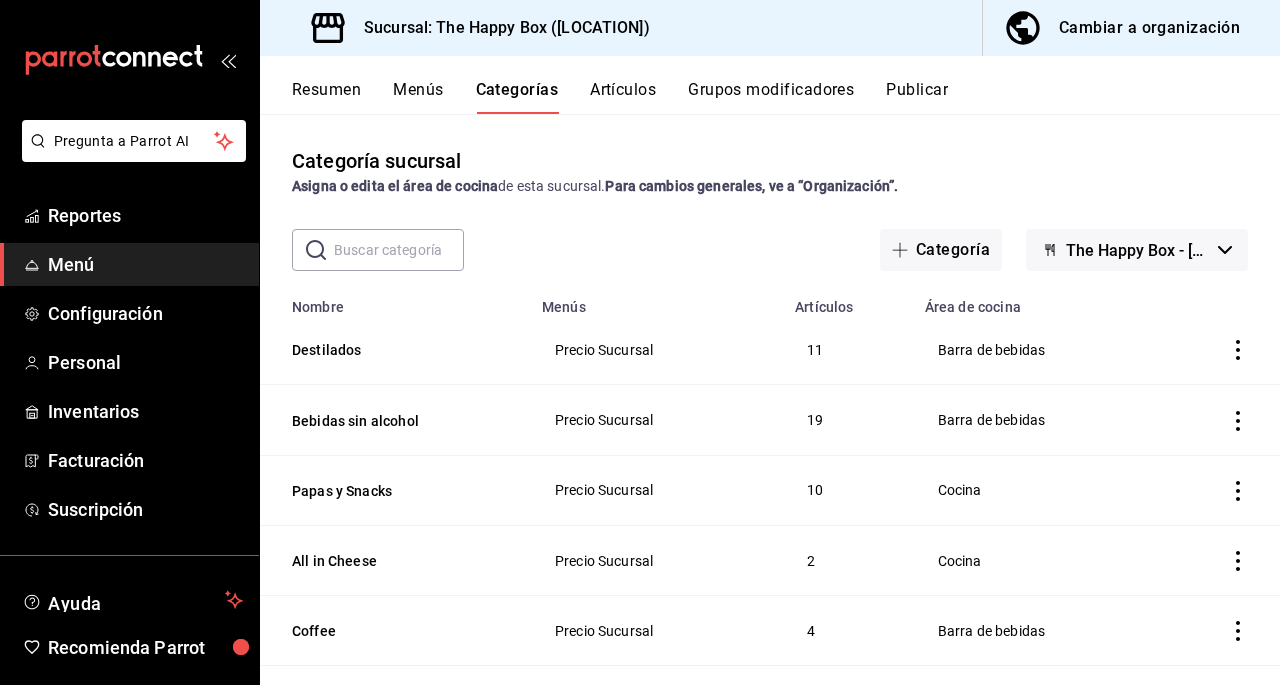 click at bounding box center (399, 250) 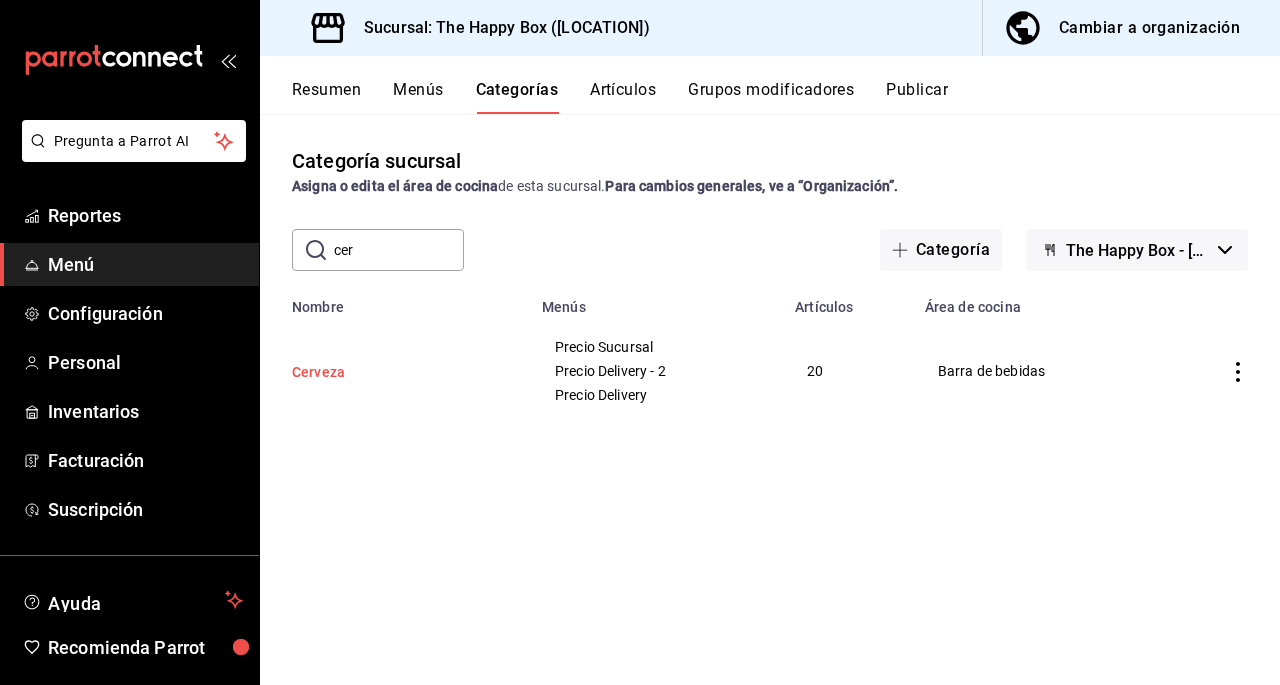 click on "Cerveza" at bounding box center [392, 372] 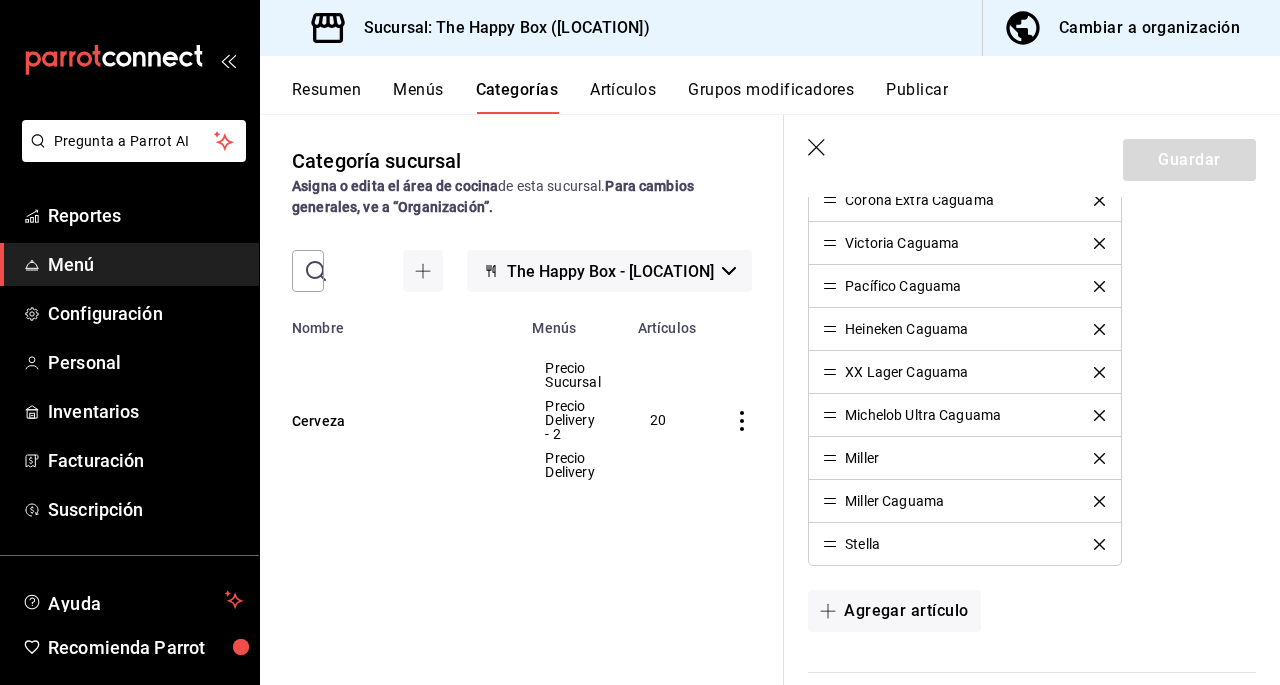 scroll, scrollTop: 1163, scrollLeft: 0, axis: vertical 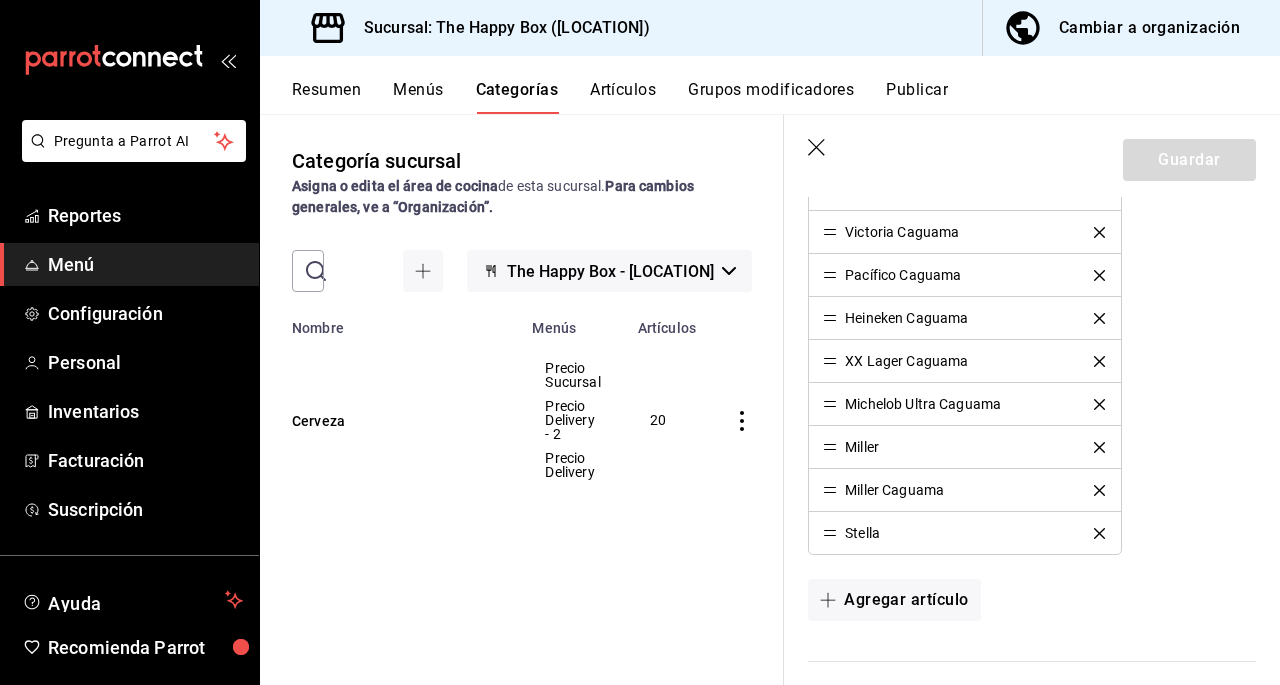 click 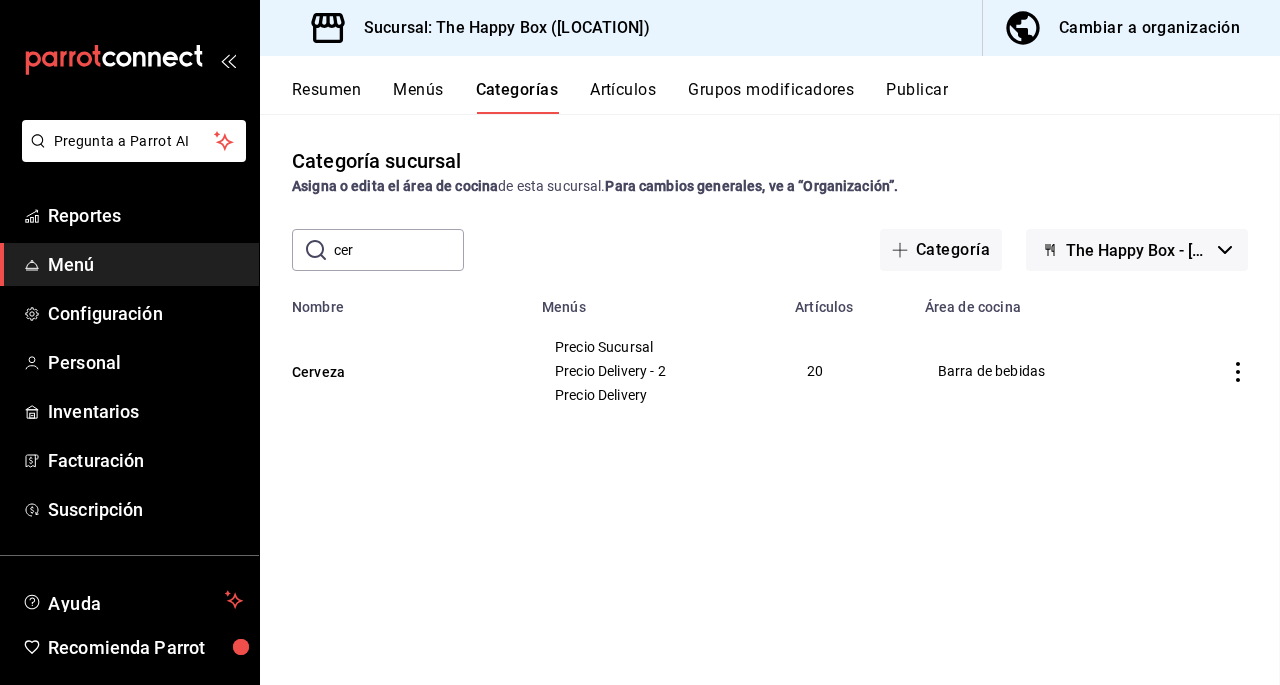 scroll, scrollTop: 0, scrollLeft: 0, axis: both 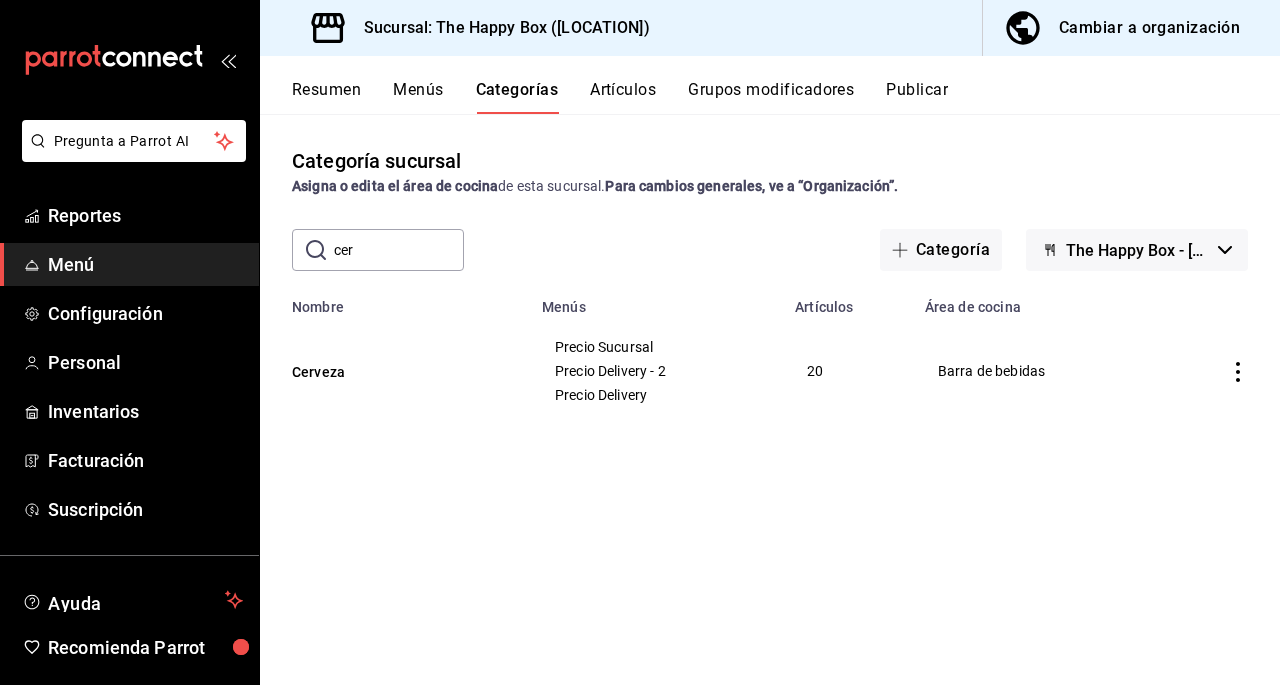 click on "cer" at bounding box center (399, 250) 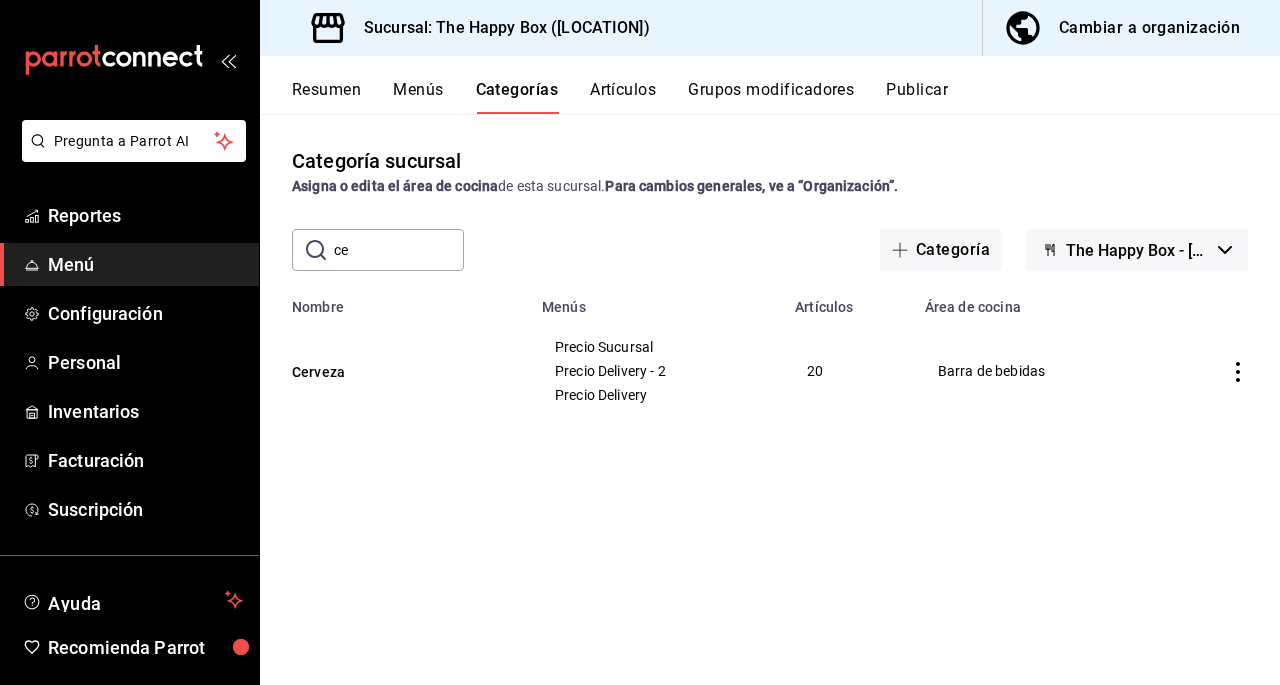 type on "c" 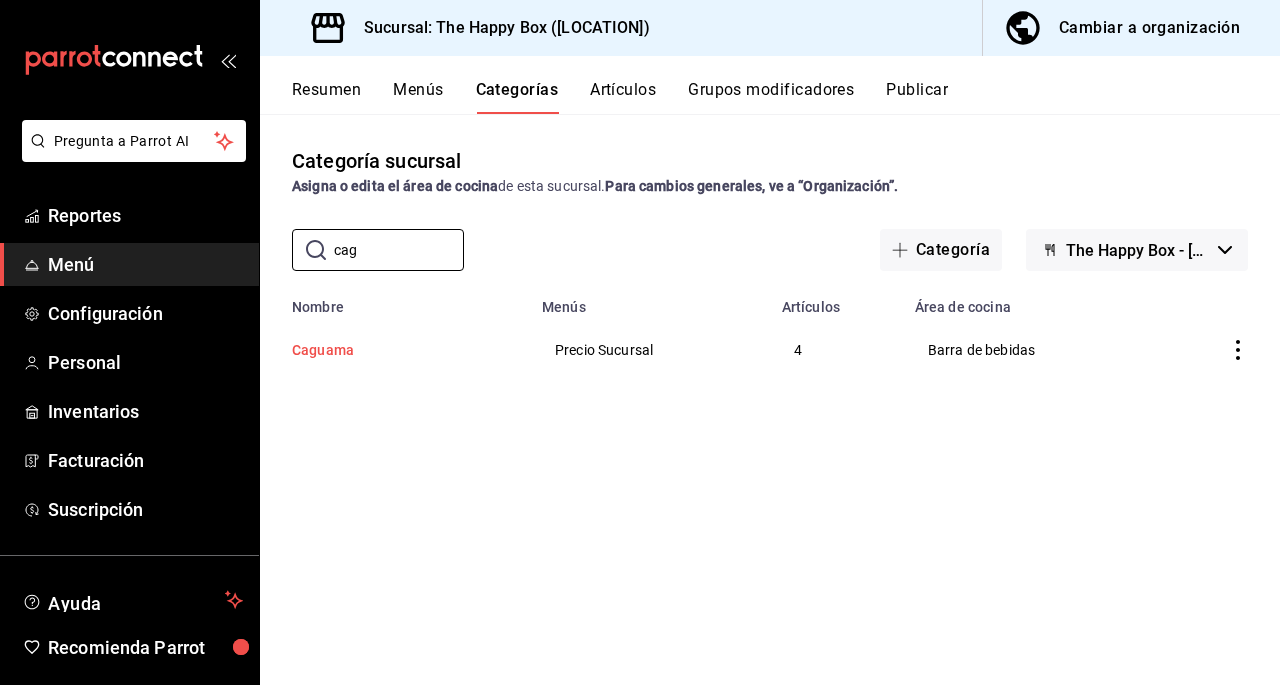 type on "cag" 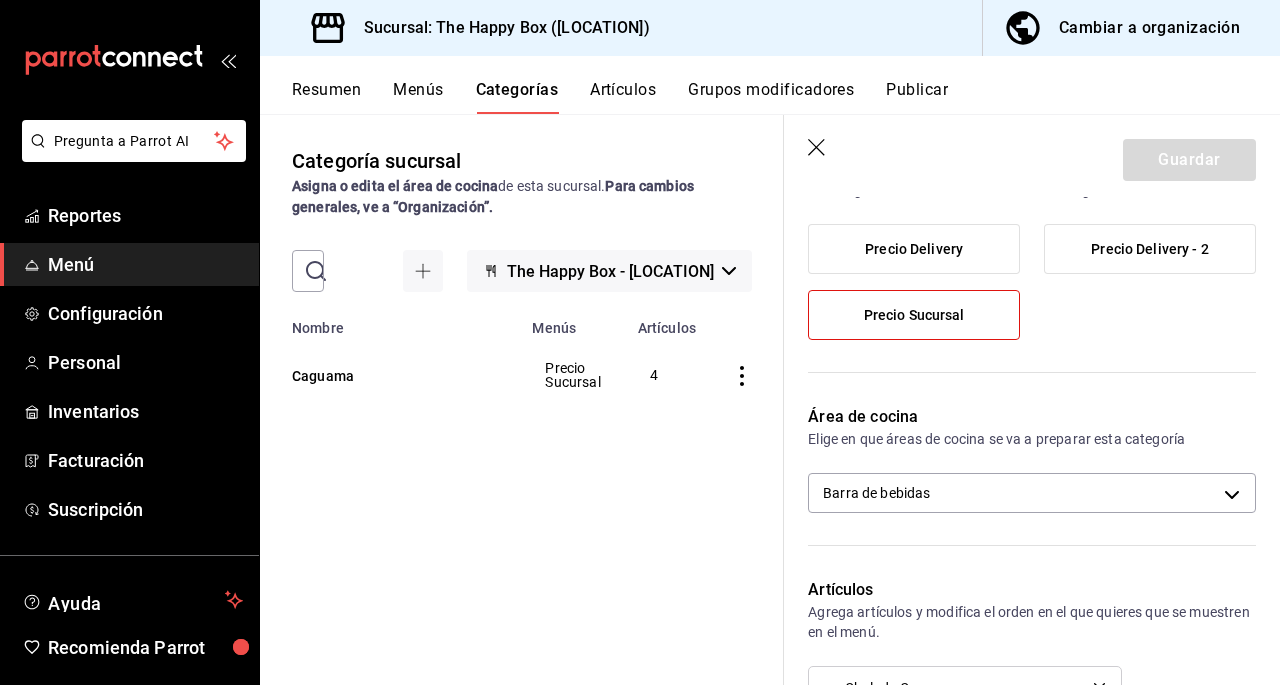scroll, scrollTop: 0, scrollLeft: 0, axis: both 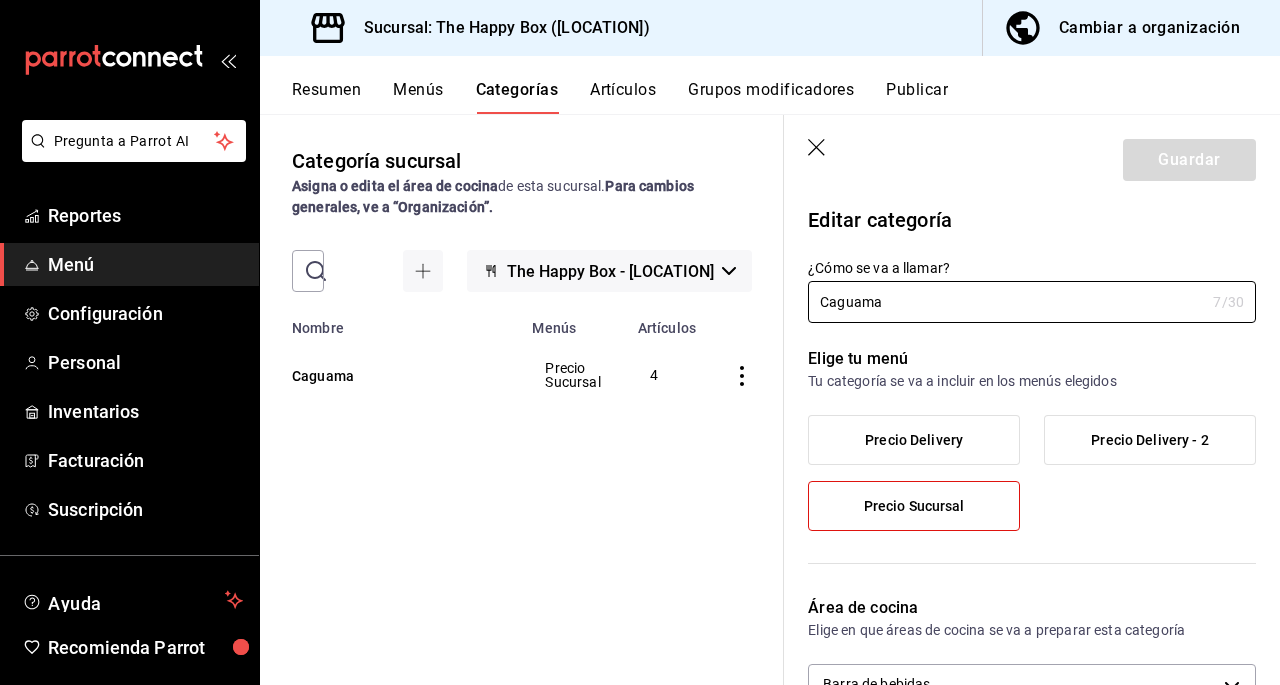 click 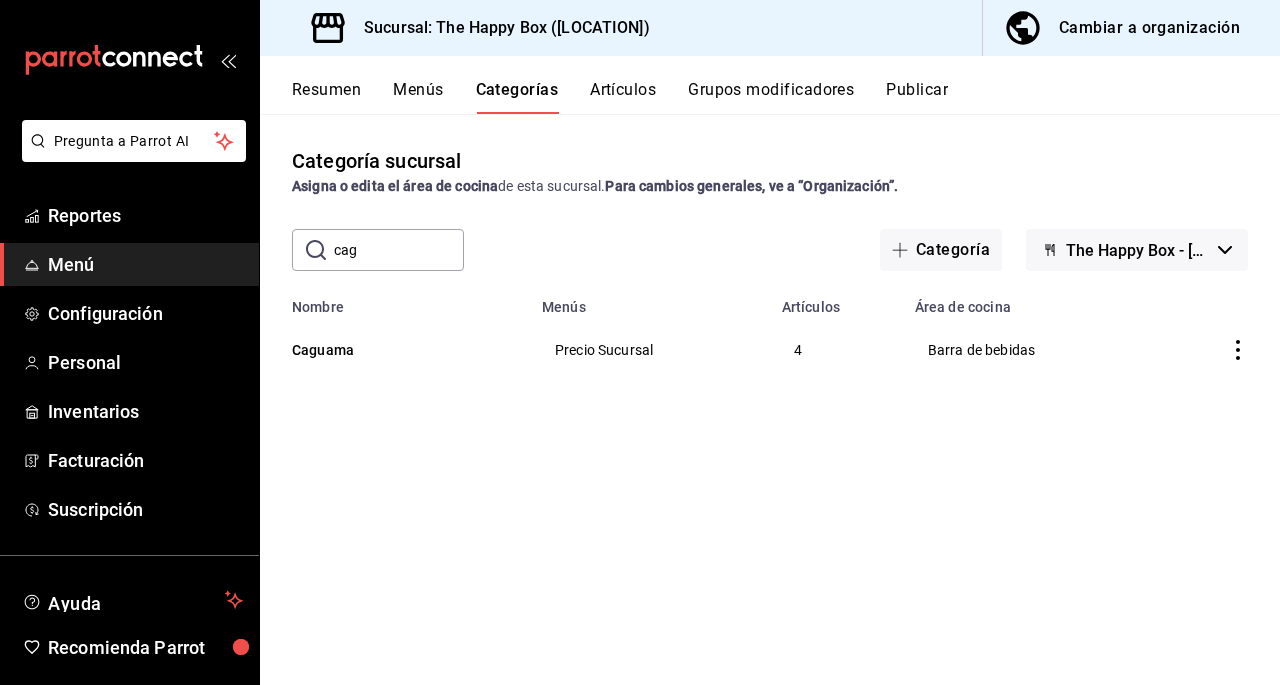 click on "Artículos" at bounding box center (623, 97) 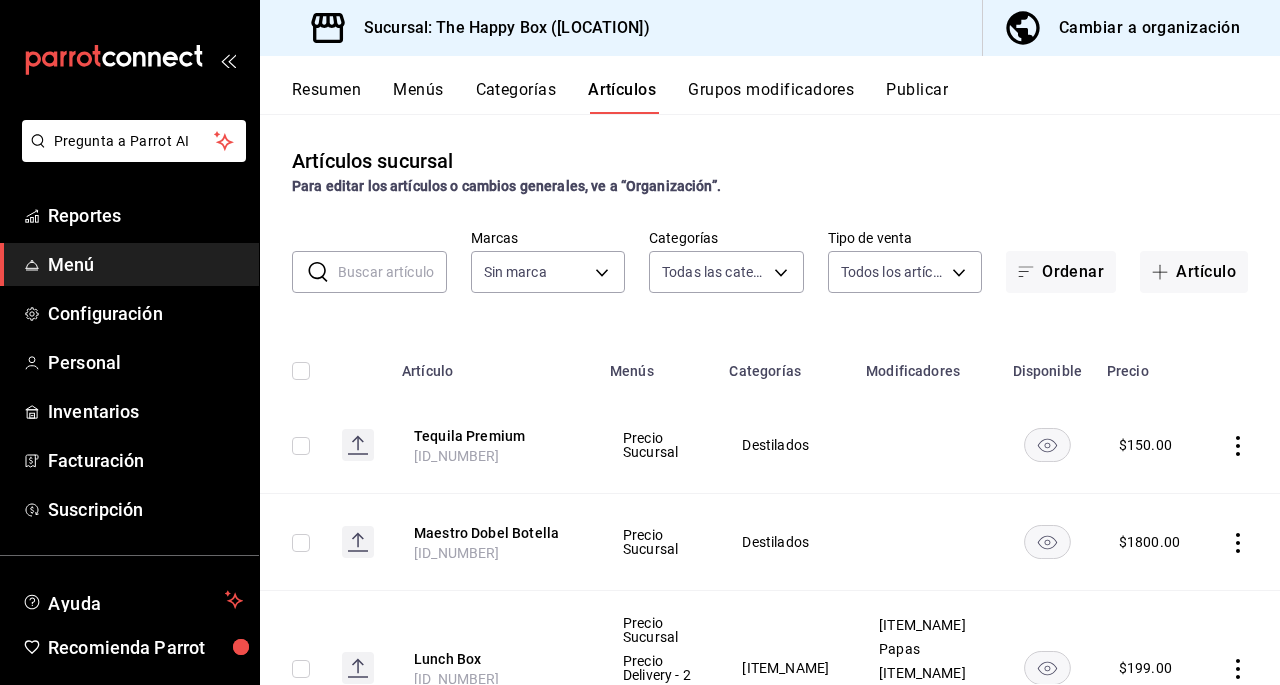 type on "[UUID_LIST]" 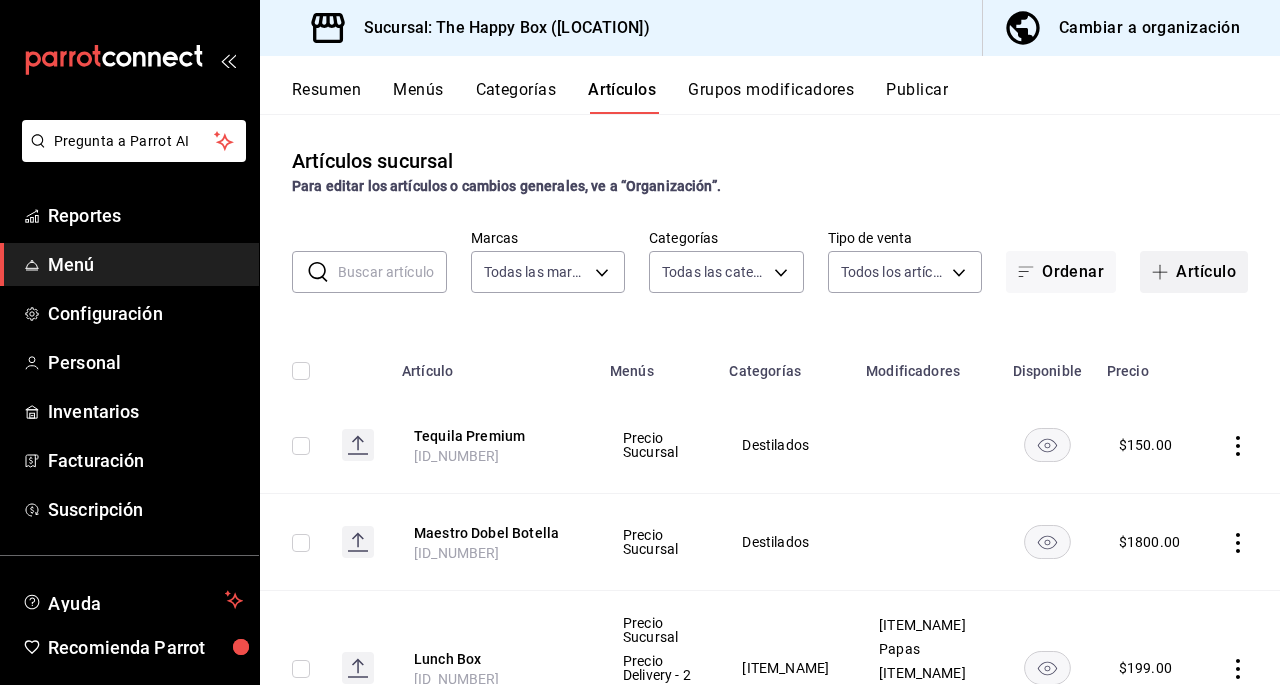 type on "[UUID]" 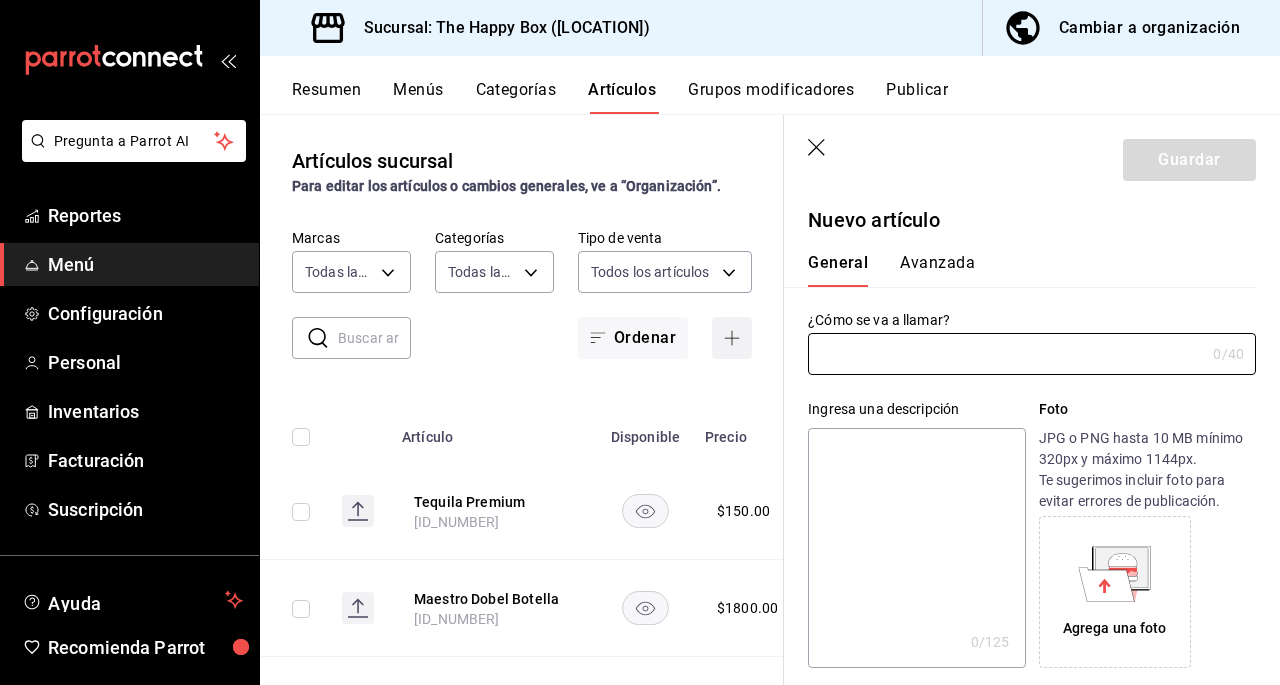 type on "[ID_NUMBER]" 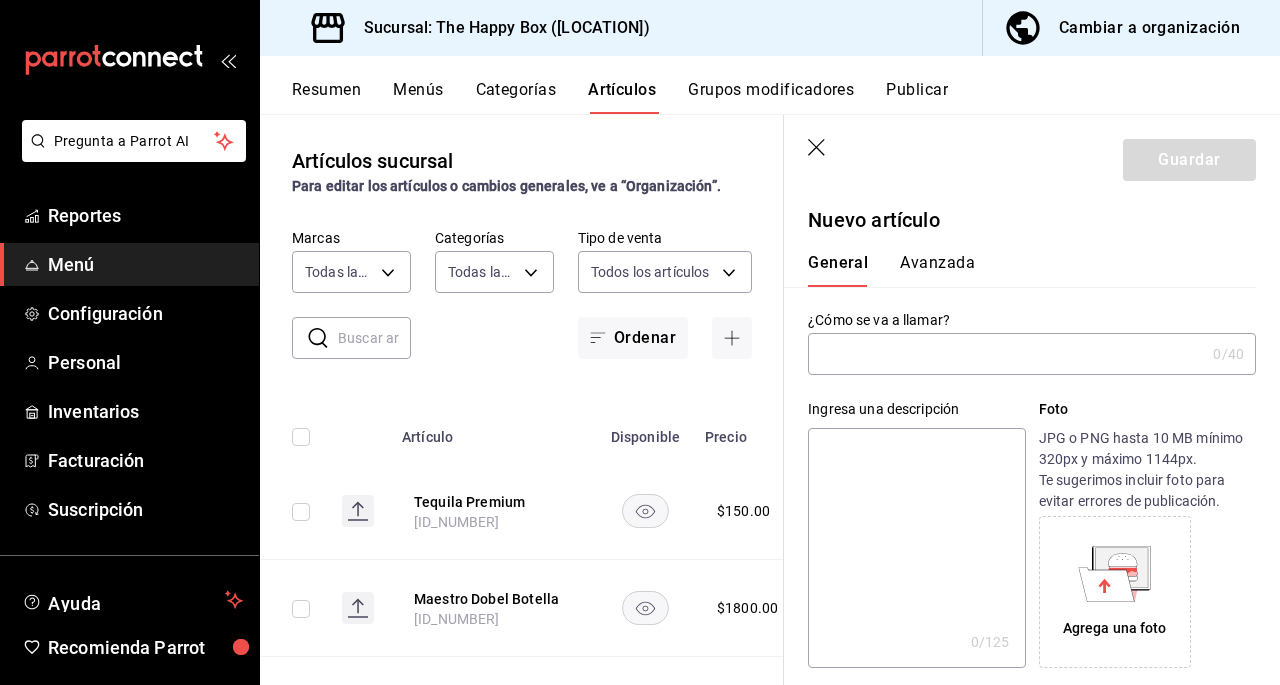 click at bounding box center [1006, 354] 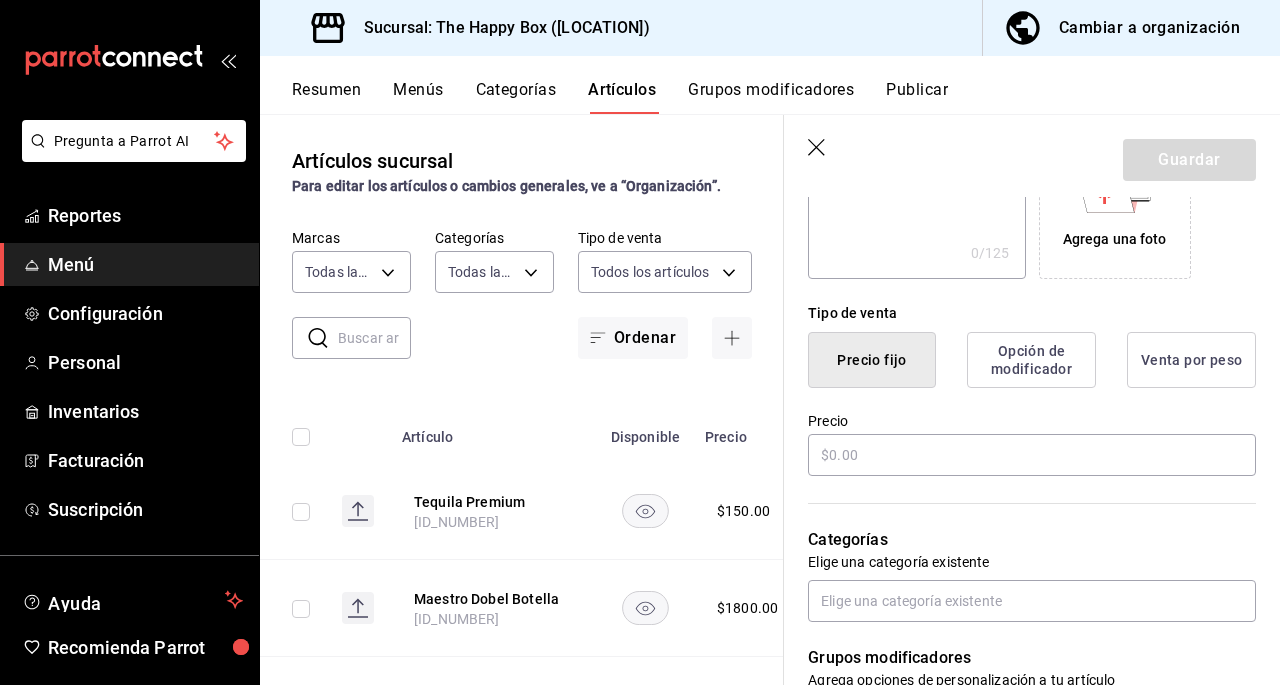 scroll, scrollTop: 390, scrollLeft: 0, axis: vertical 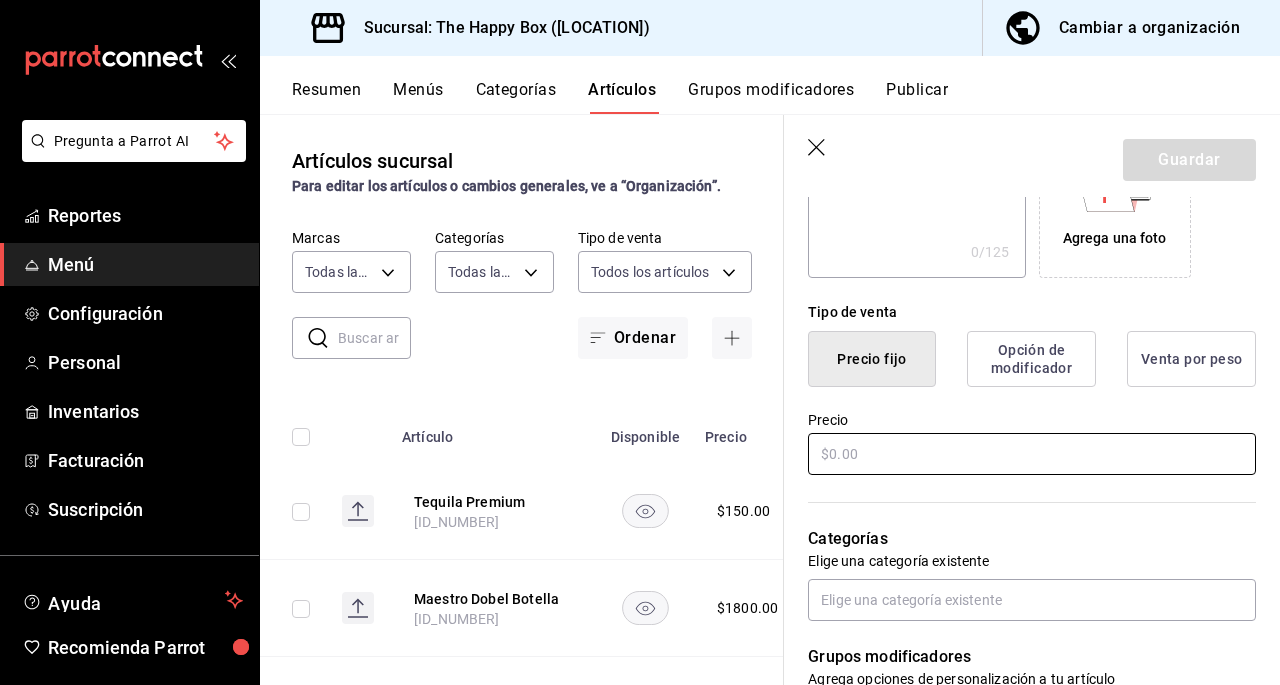 type on "Cerveza Barril" 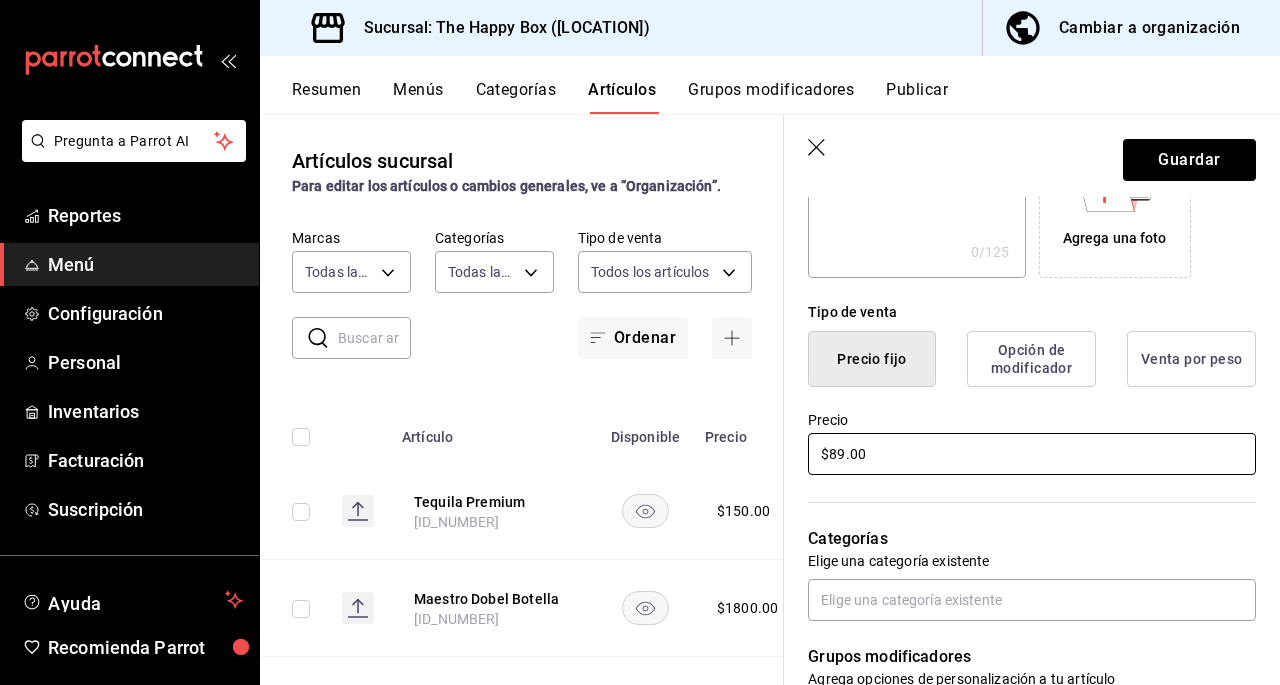 scroll, scrollTop: 568, scrollLeft: 0, axis: vertical 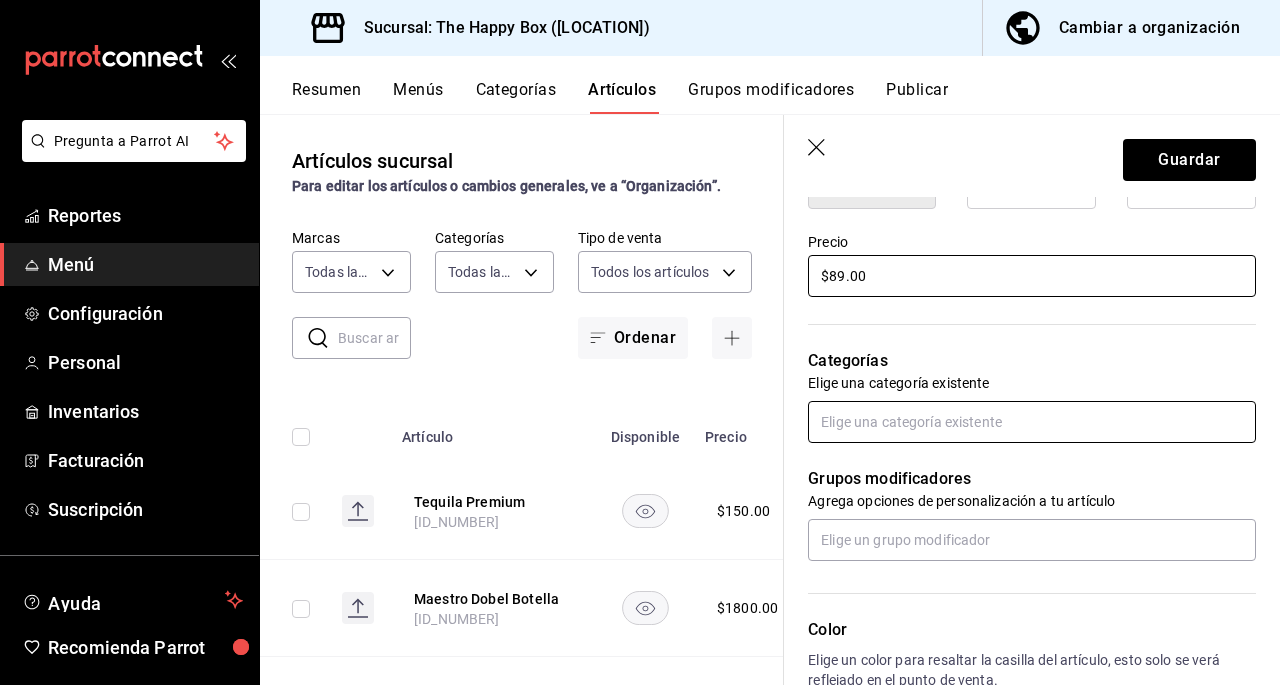 type on "$89.00" 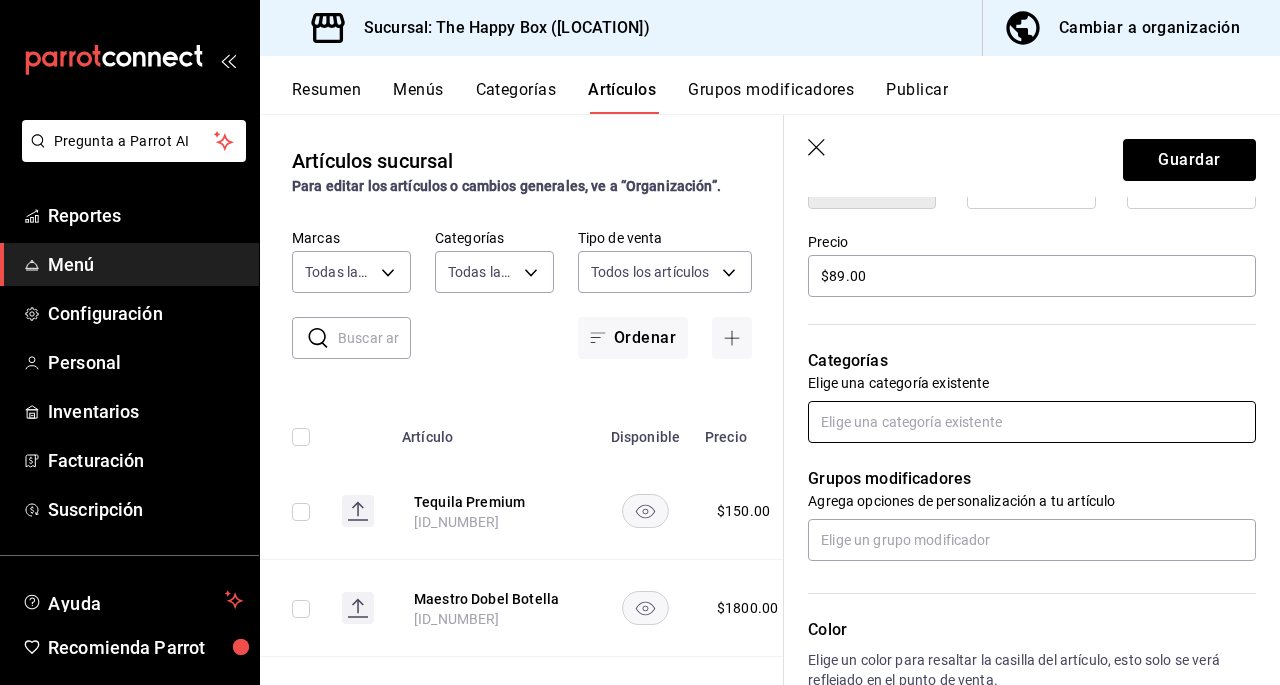 click at bounding box center [1032, 422] 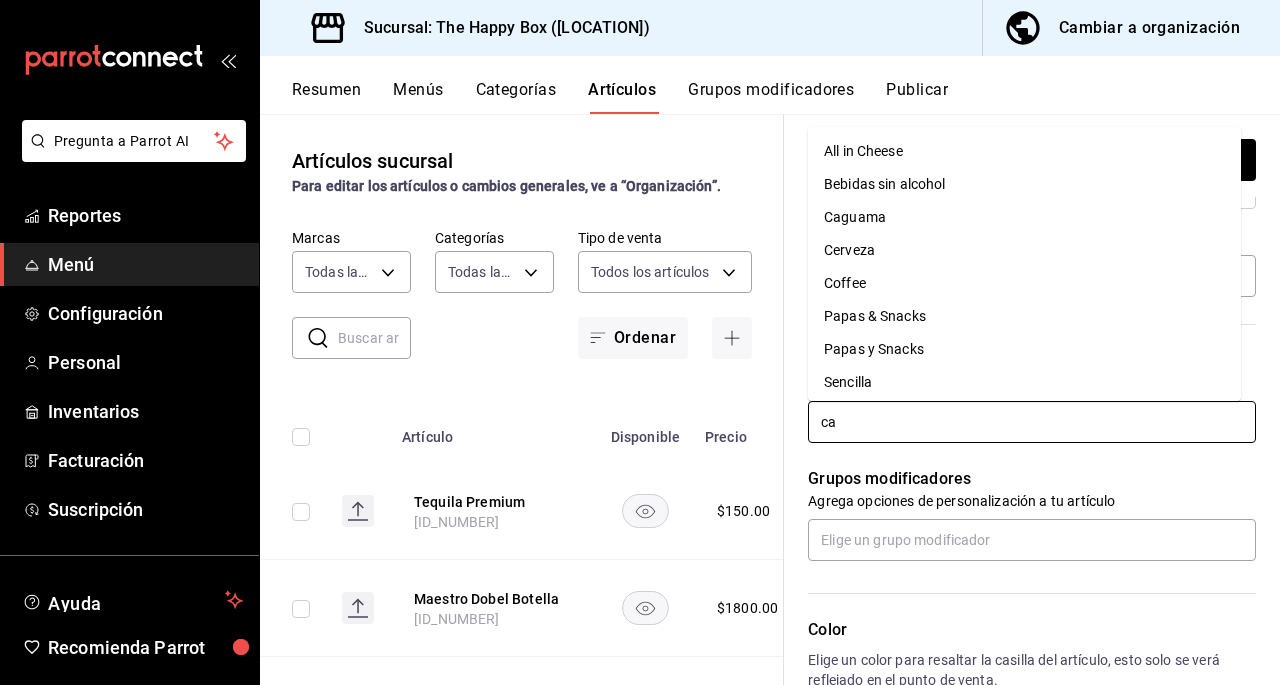 type on "cag" 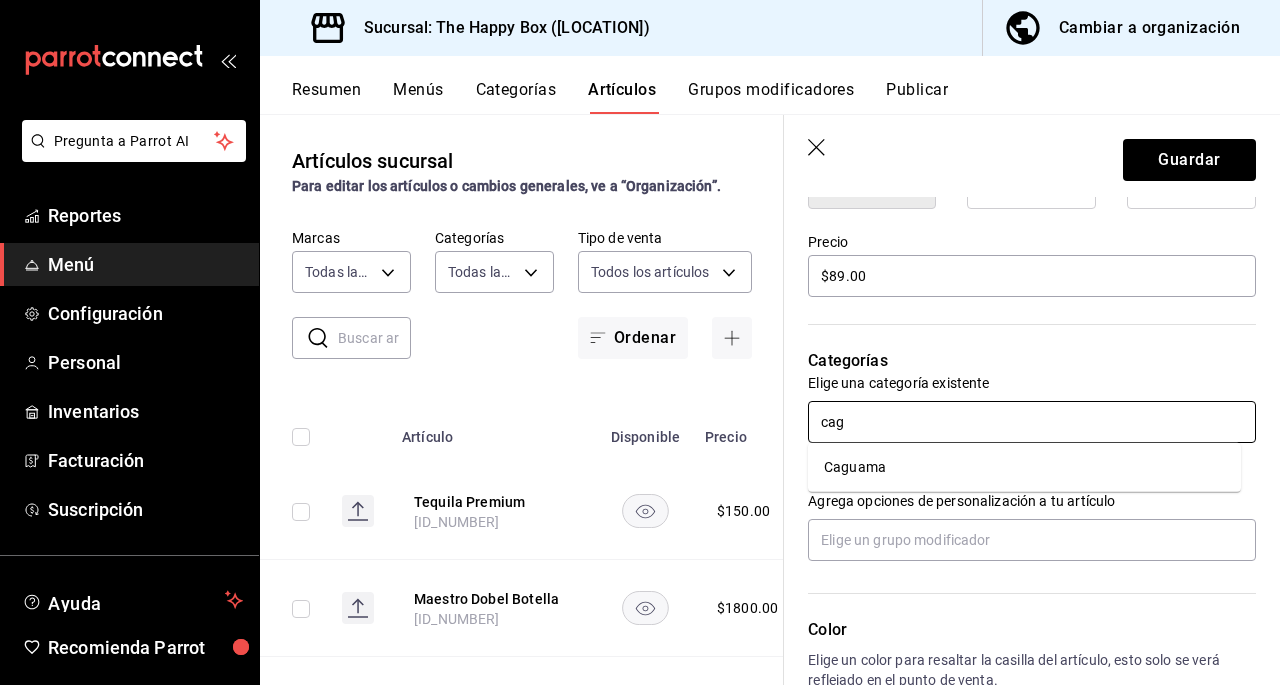 click on "Caguama" at bounding box center [1024, 467] 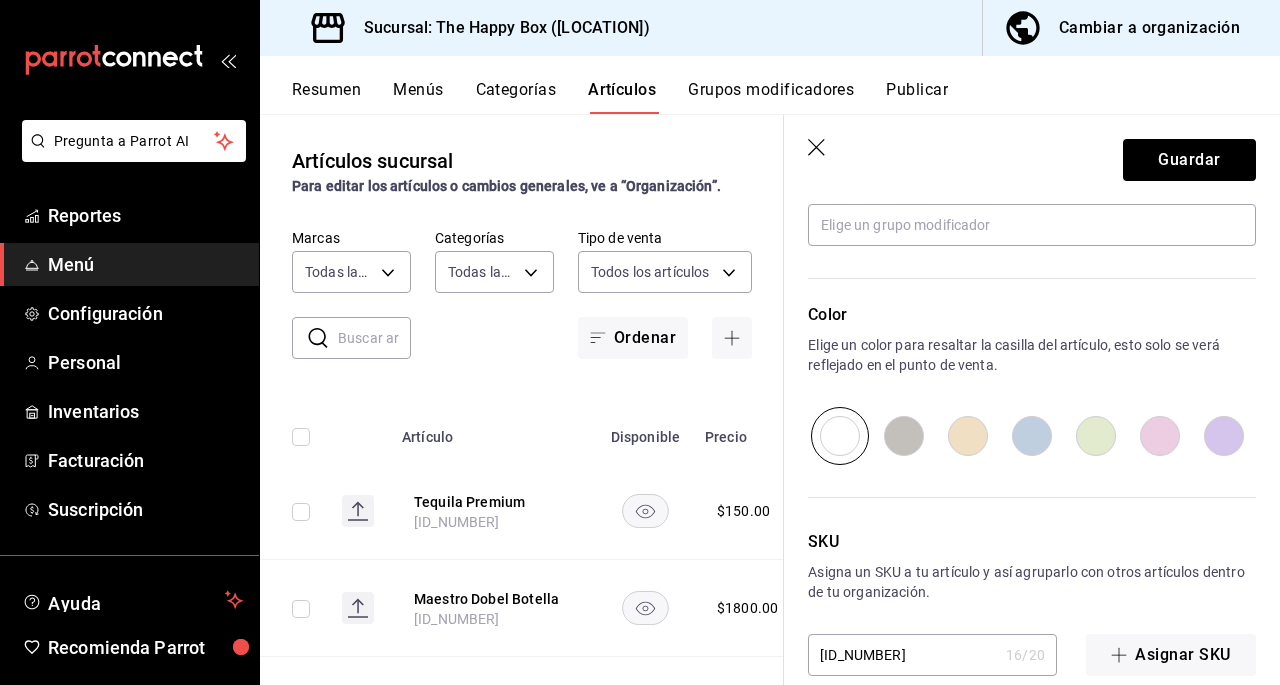 scroll, scrollTop: 978, scrollLeft: 0, axis: vertical 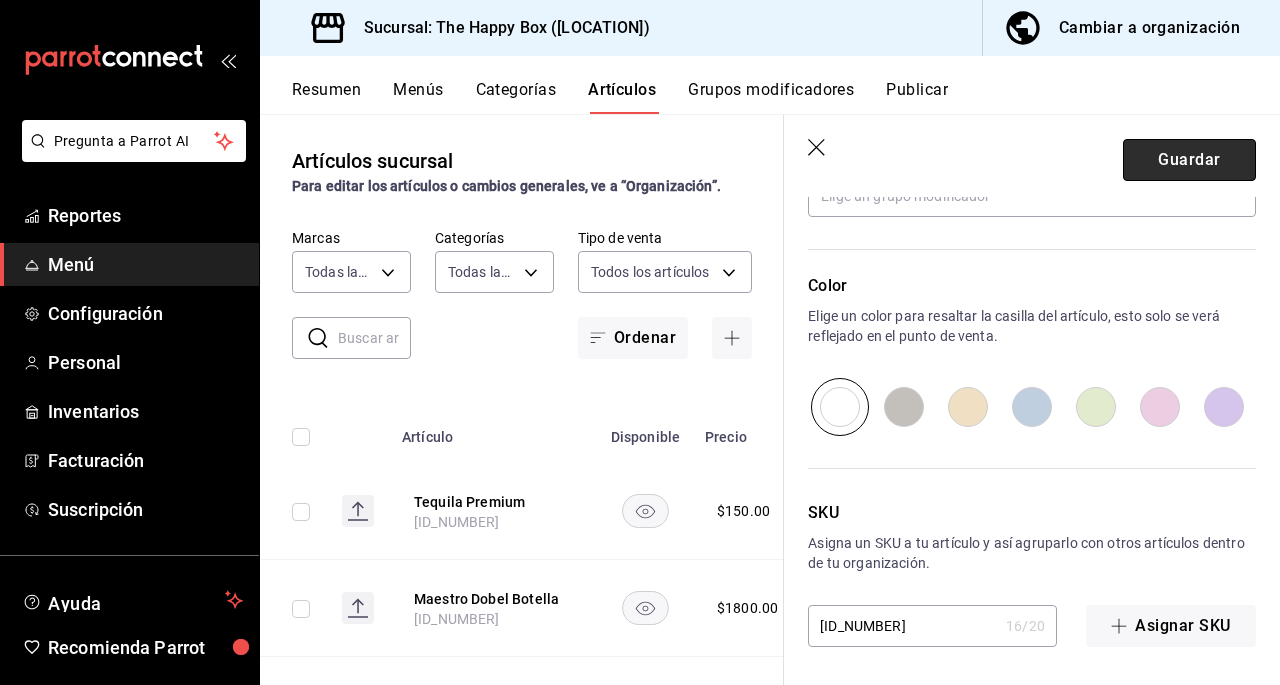 click on "Guardar" at bounding box center [1189, 160] 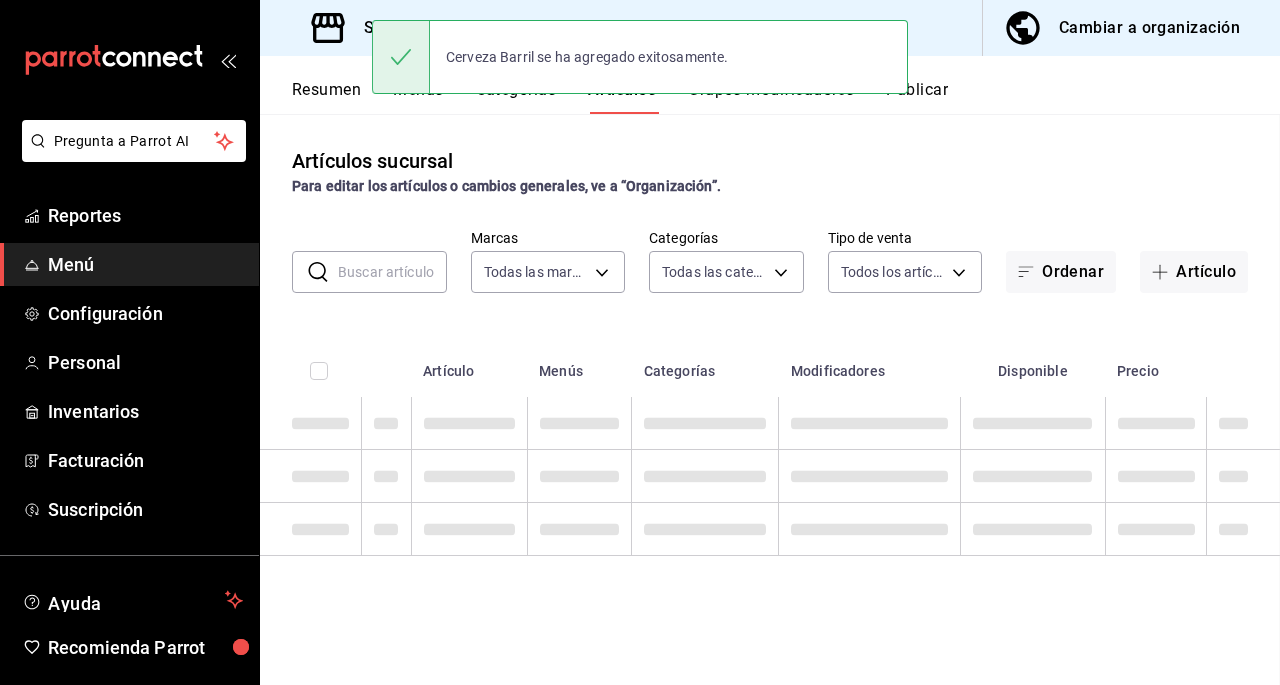scroll, scrollTop: 0, scrollLeft: 0, axis: both 